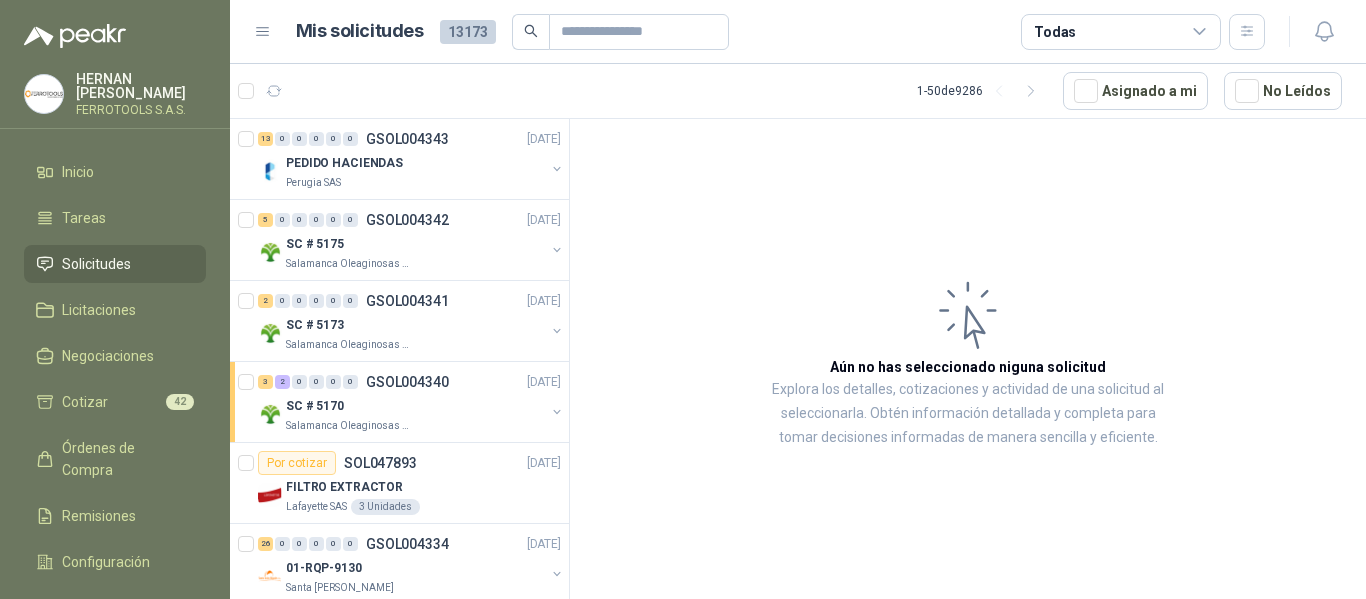 scroll, scrollTop: 0, scrollLeft: 0, axis: both 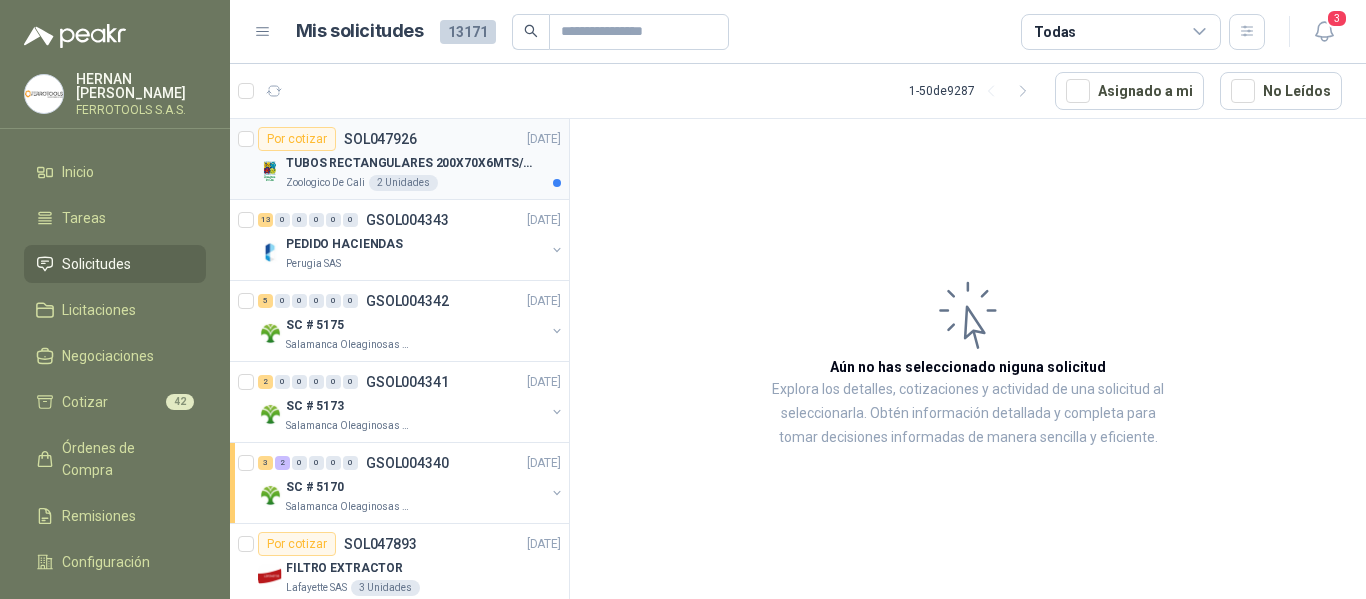 click on "TUBOS RECTANGULARES 200X70X6MTS/4MM" at bounding box center (423, 163) 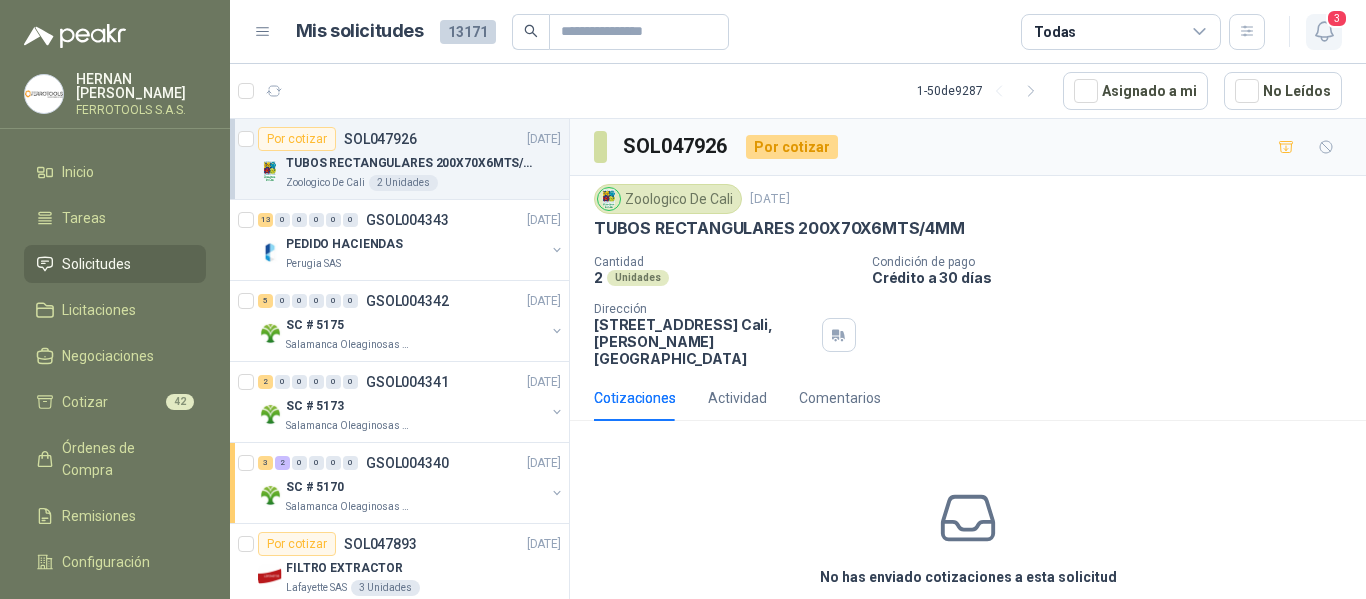 click 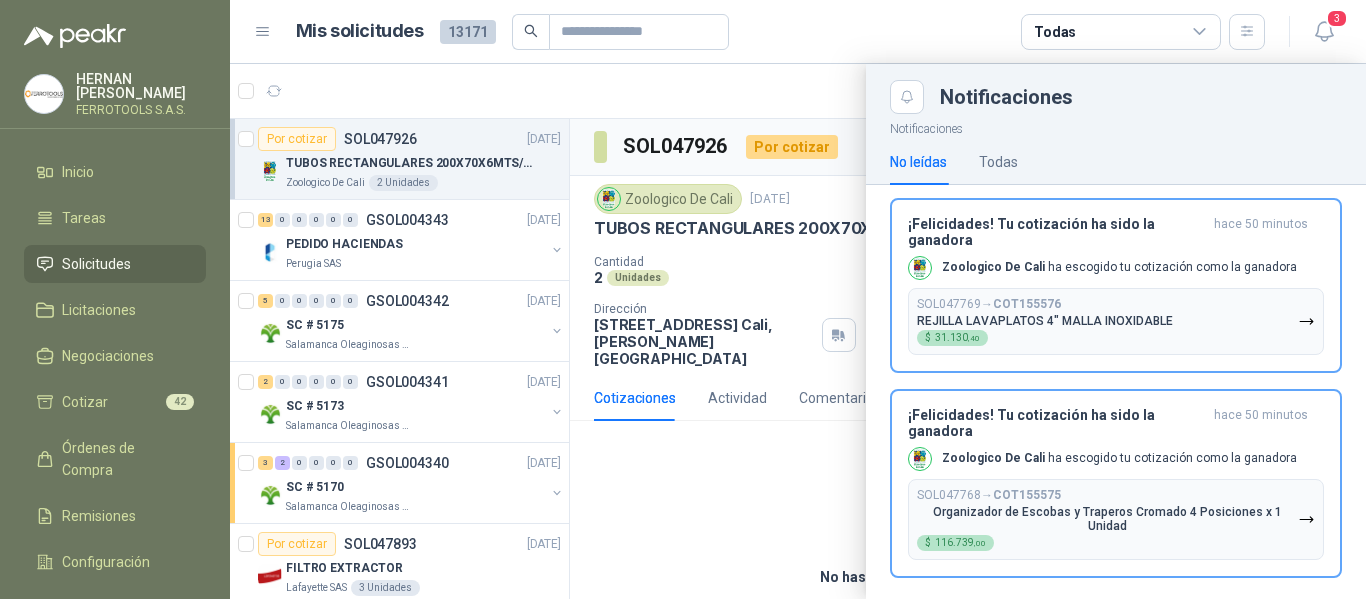 scroll, scrollTop: 131, scrollLeft: 0, axis: vertical 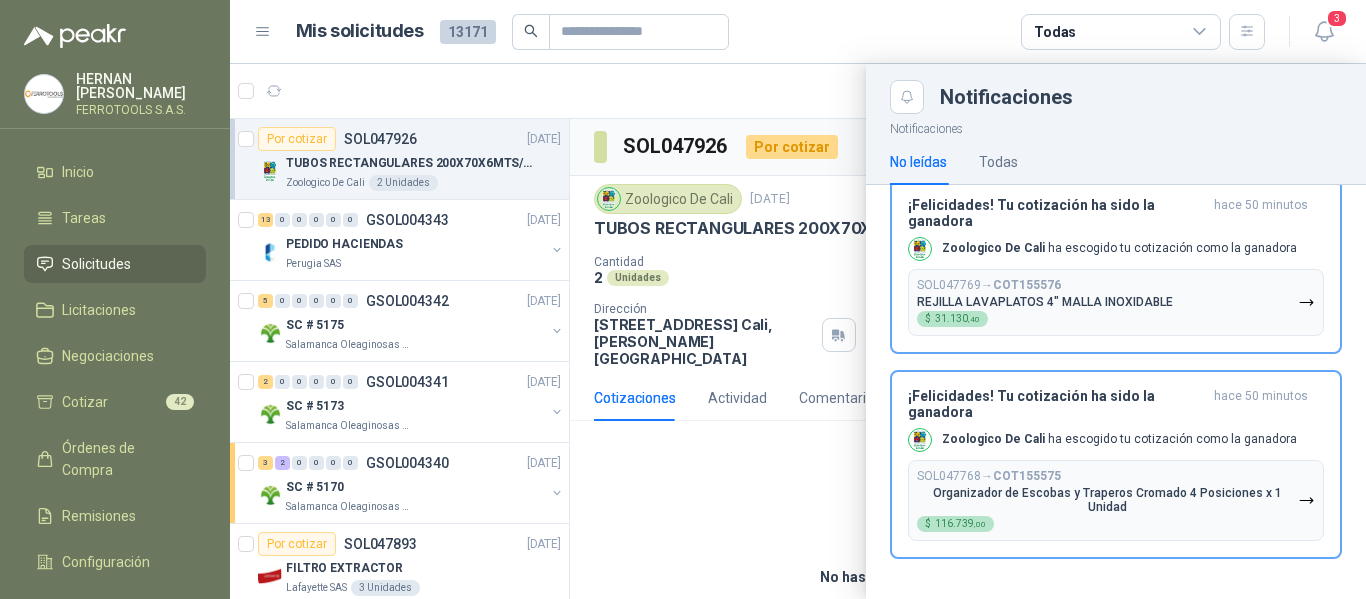click at bounding box center [798, 331] 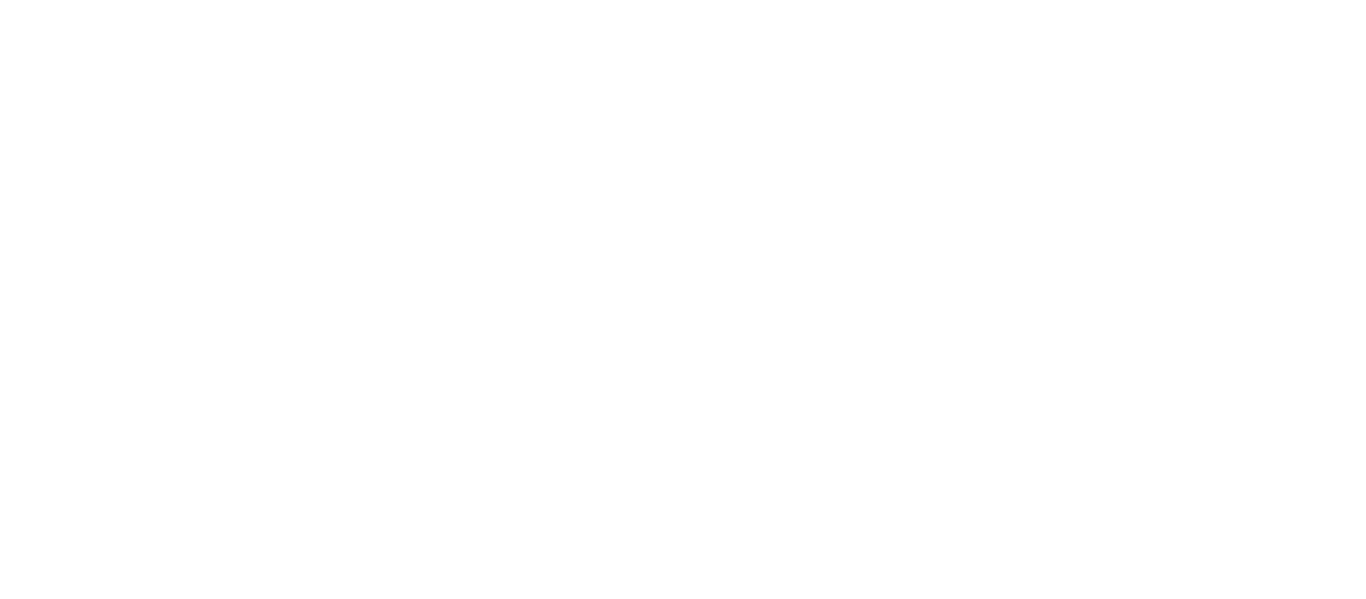scroll, scrollTop: 0, scrollLeft: 0, axis: both 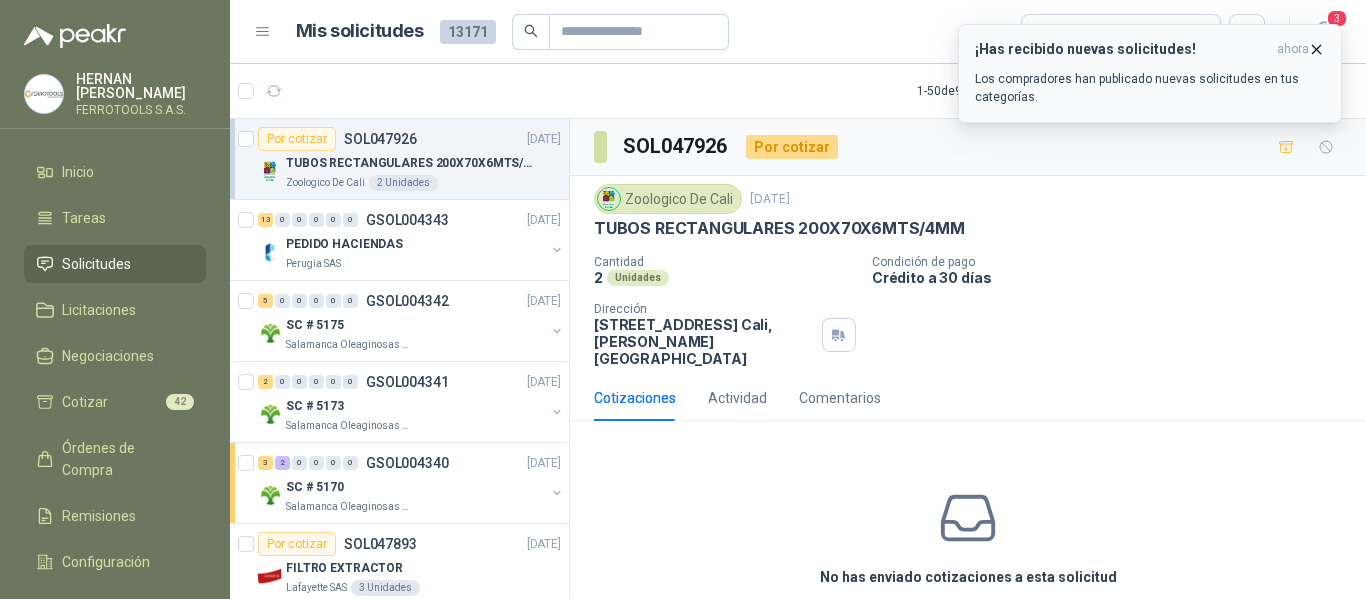 click on "¡Has recibido nuevas solicitudes! ahora   Los compradores han publicado nuevas solicitudes en tus categorías." at bounding box center [1150, 73] 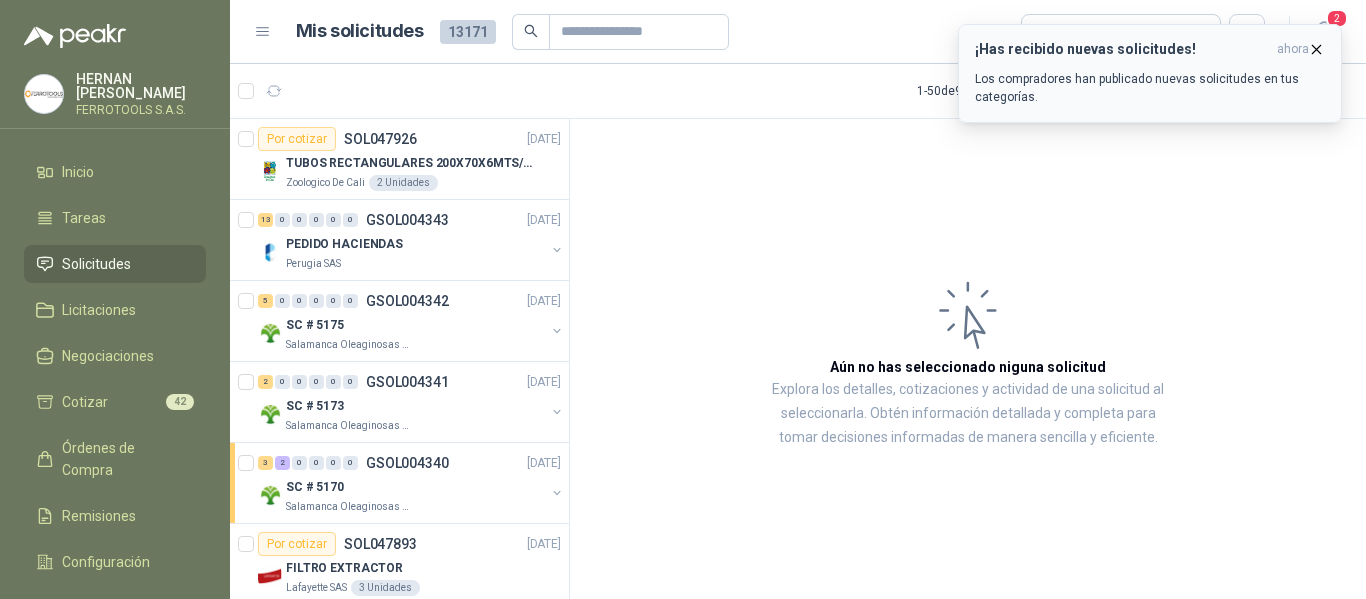 click on "Los compradores han publicado nuevas solicitudes en tus categorías." at bounding box center [1150, 88] 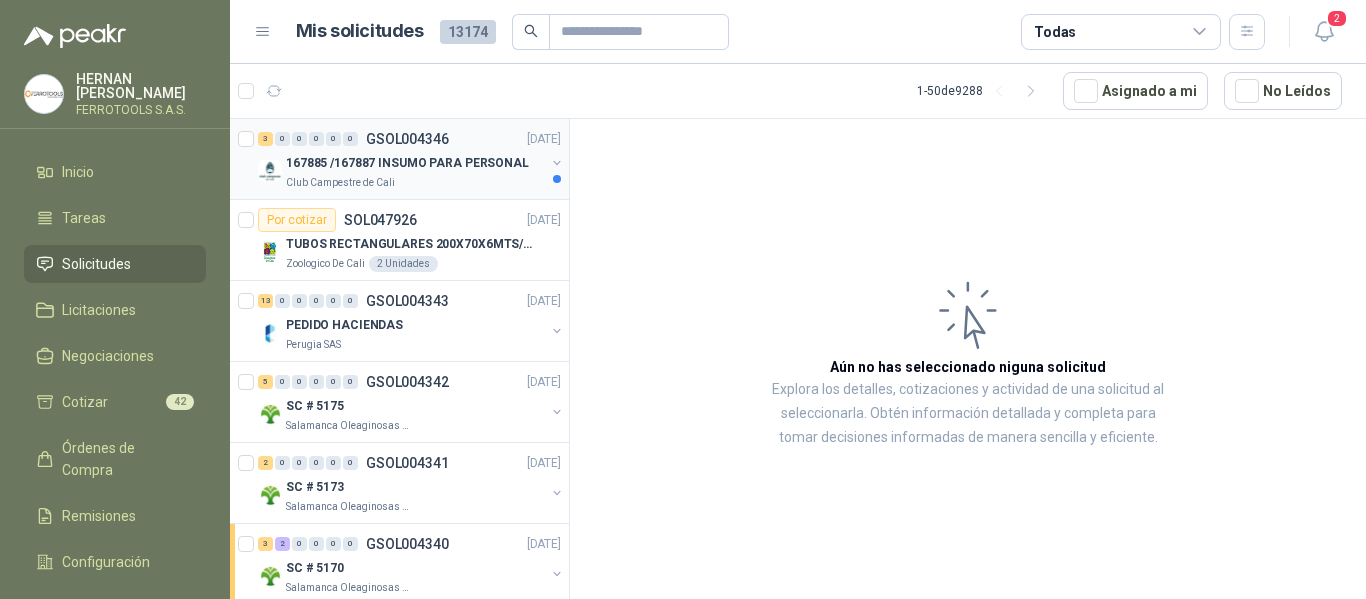 click on "Club Campestre de Cali" at bounding box center (415, 183) 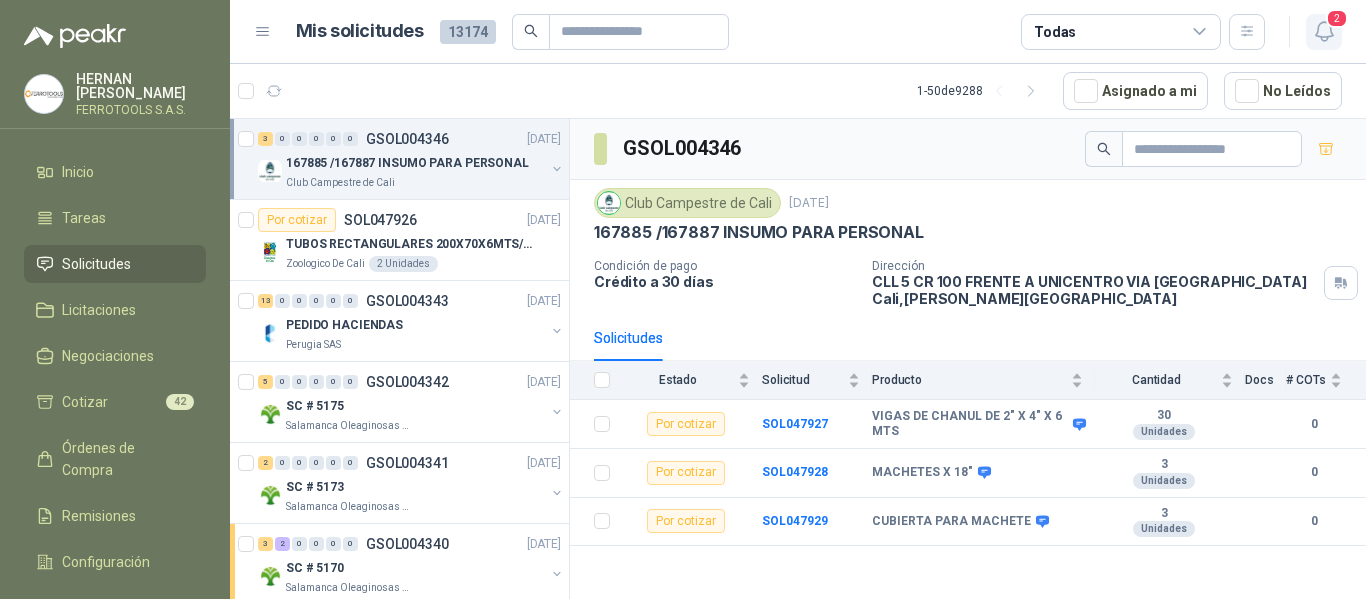 click 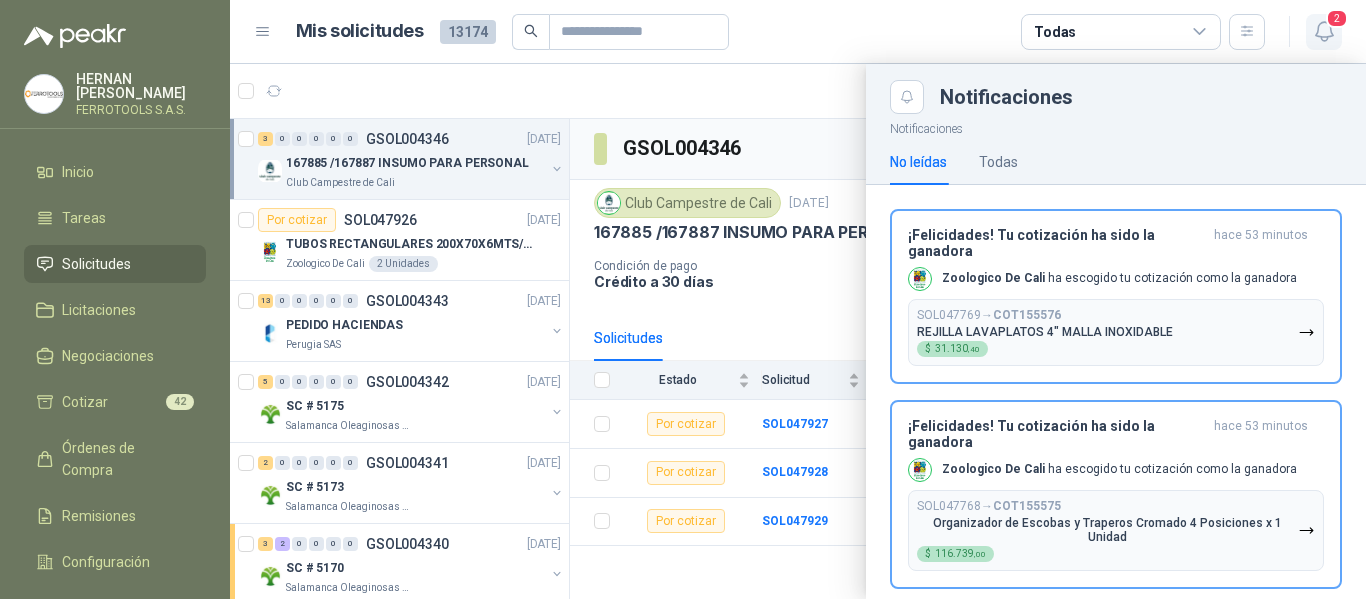 click 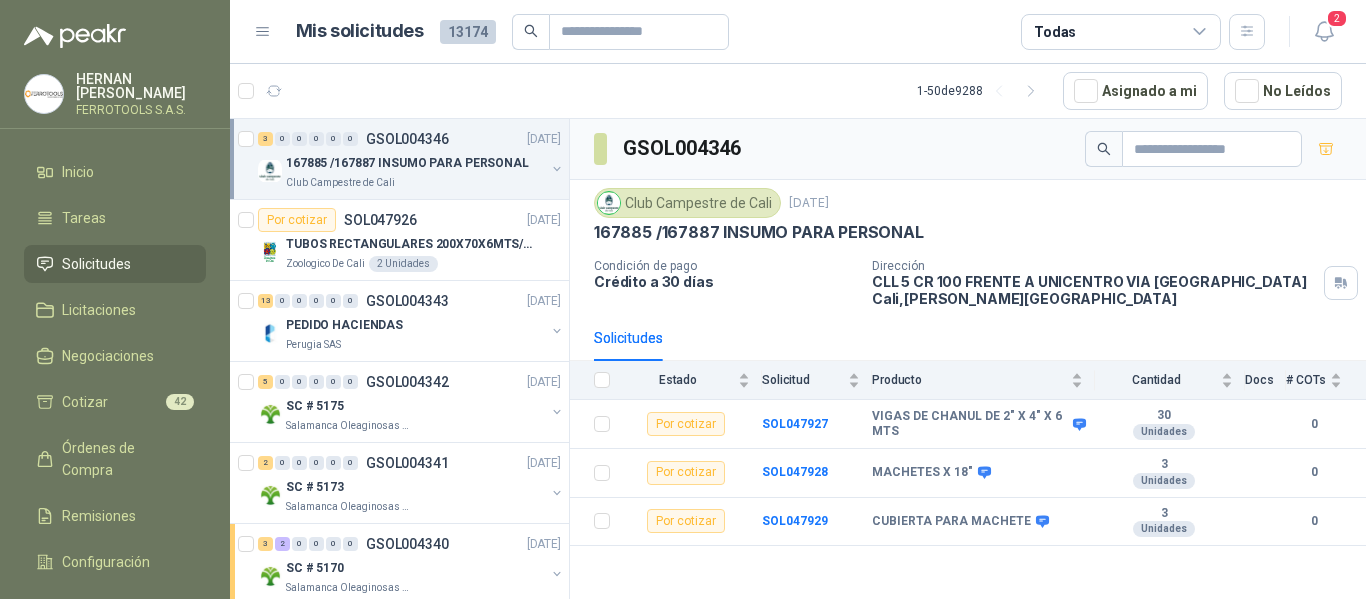 type 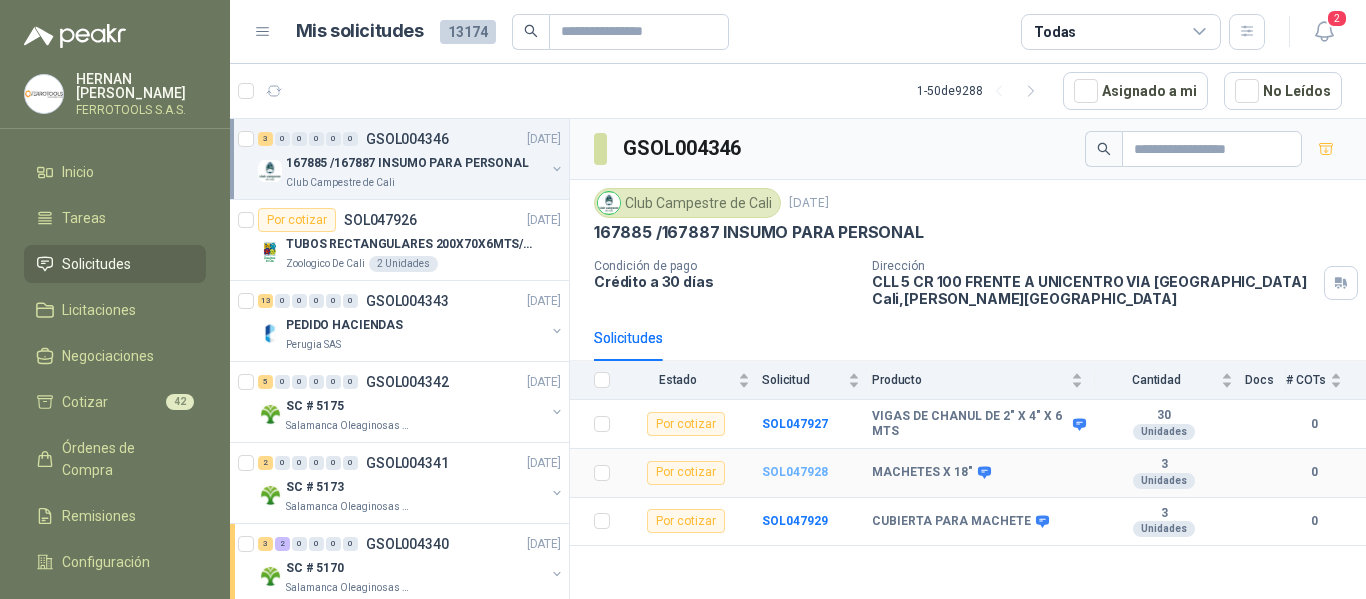 click on "SOL047928" at bounding box center (795, 472) 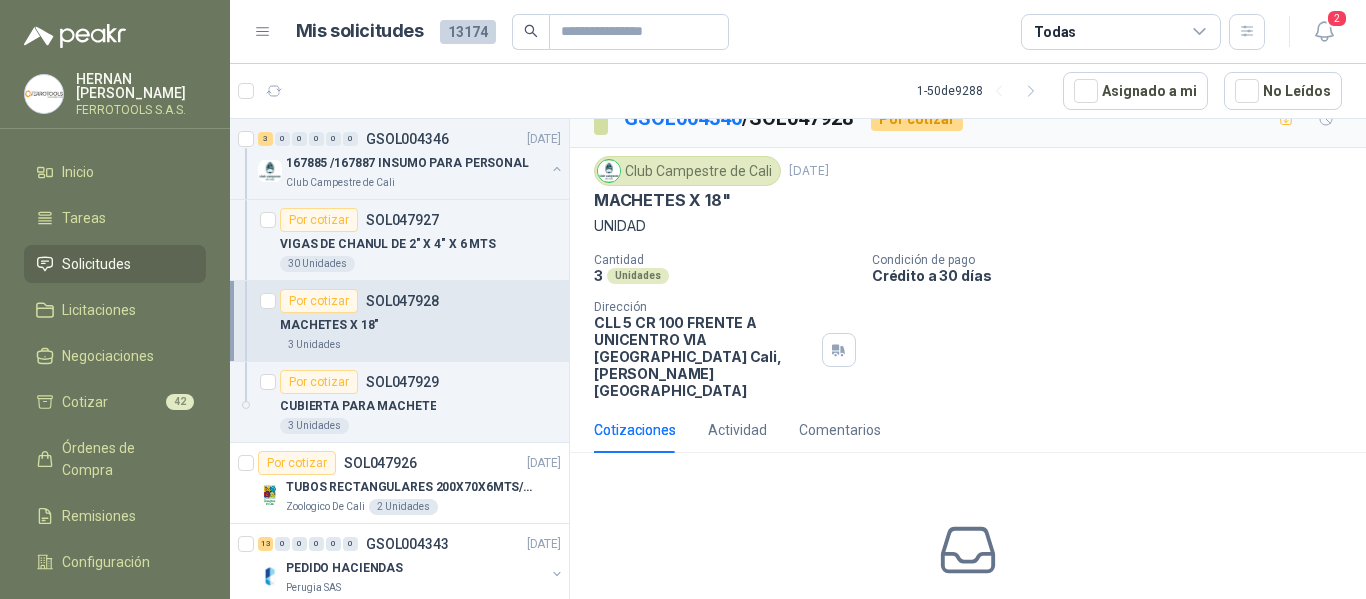 scroll, scrollTop: 29, scrollLeft: 0, axis: vertical 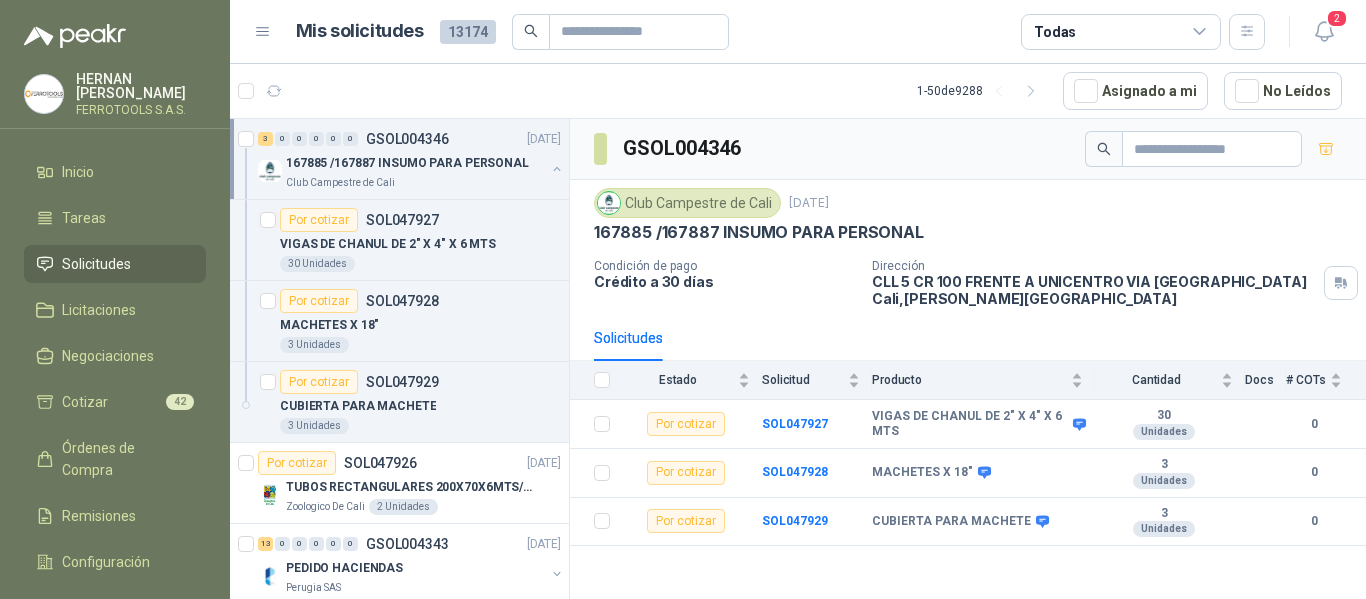 click on "Club Campestre de Cali" at bounding box center (415, 183) 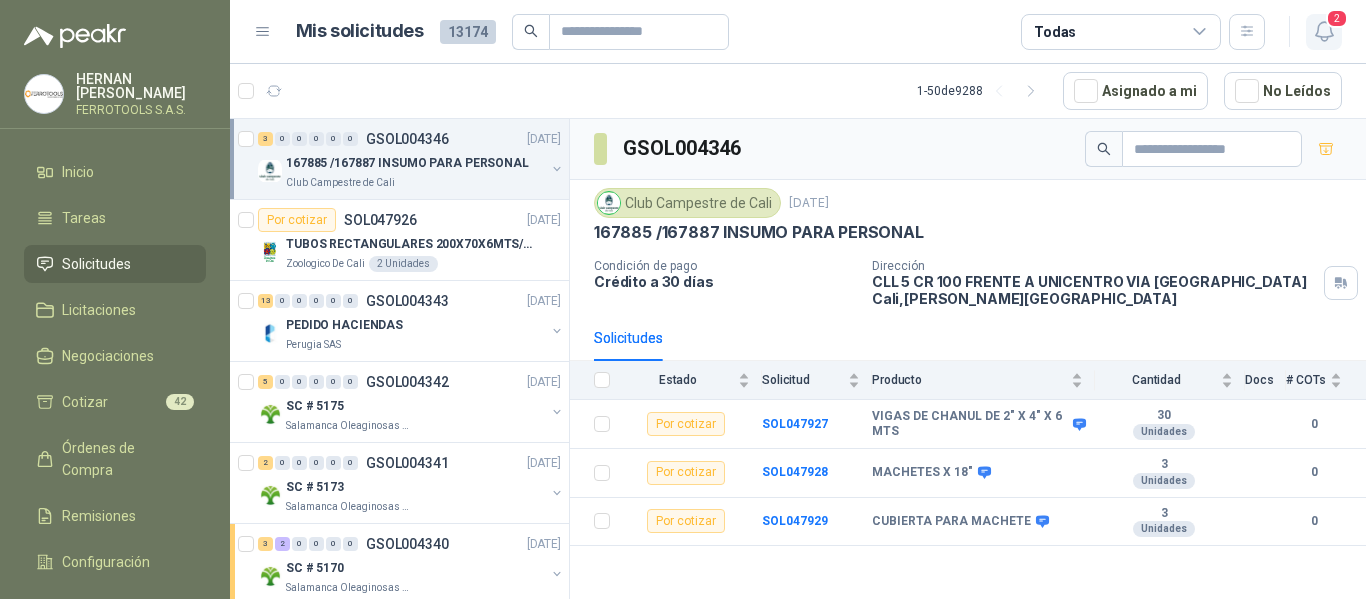 click 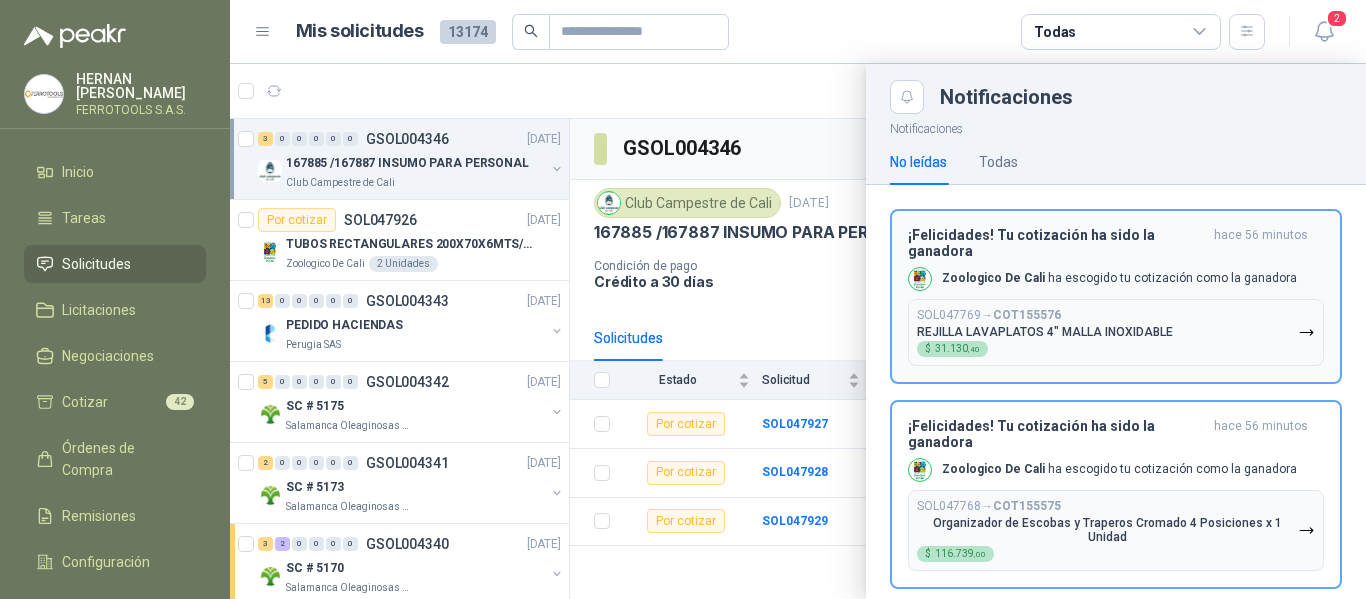 click on "SOL047769  →  COT155576 REJILLA LAVAPLATOS 4" MALLA INOXIDABLE             $  31.130 ,40" at bounding box center [1116, 332] 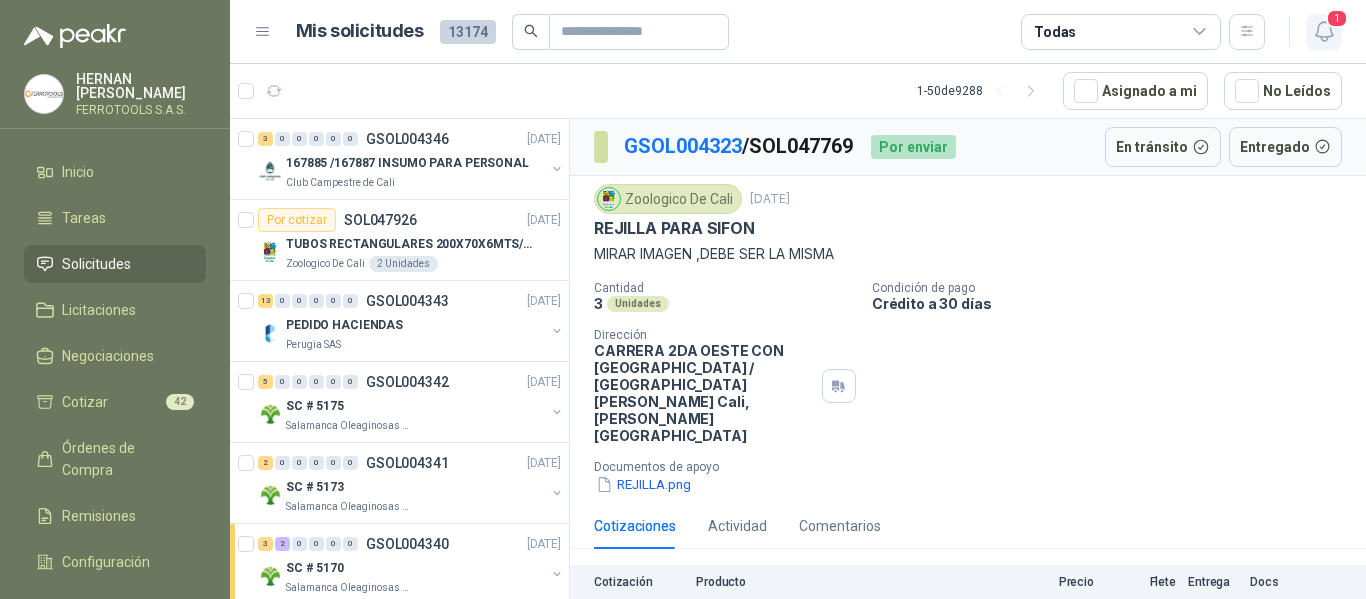 click 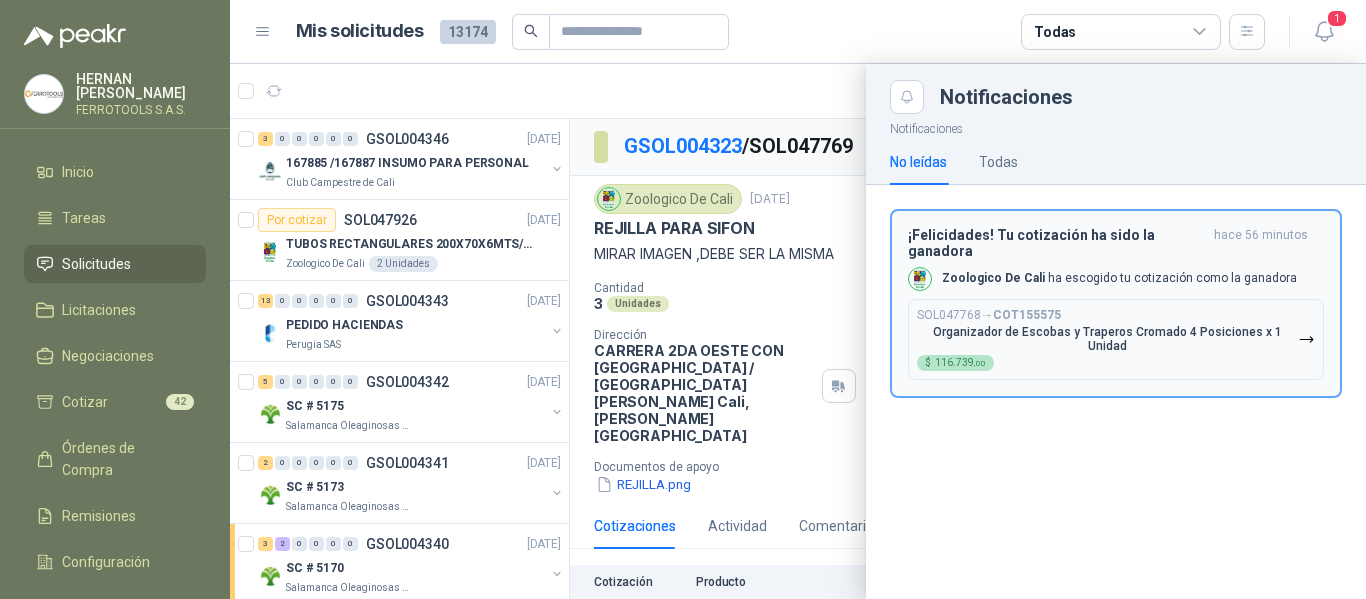 click on "SOL047768  →  COT155575 Organizador de Escobas y Traperos Cromado 4 Posiciones x 1 Unidad $  116.739 ,00" at bounding box center (1116, 339) 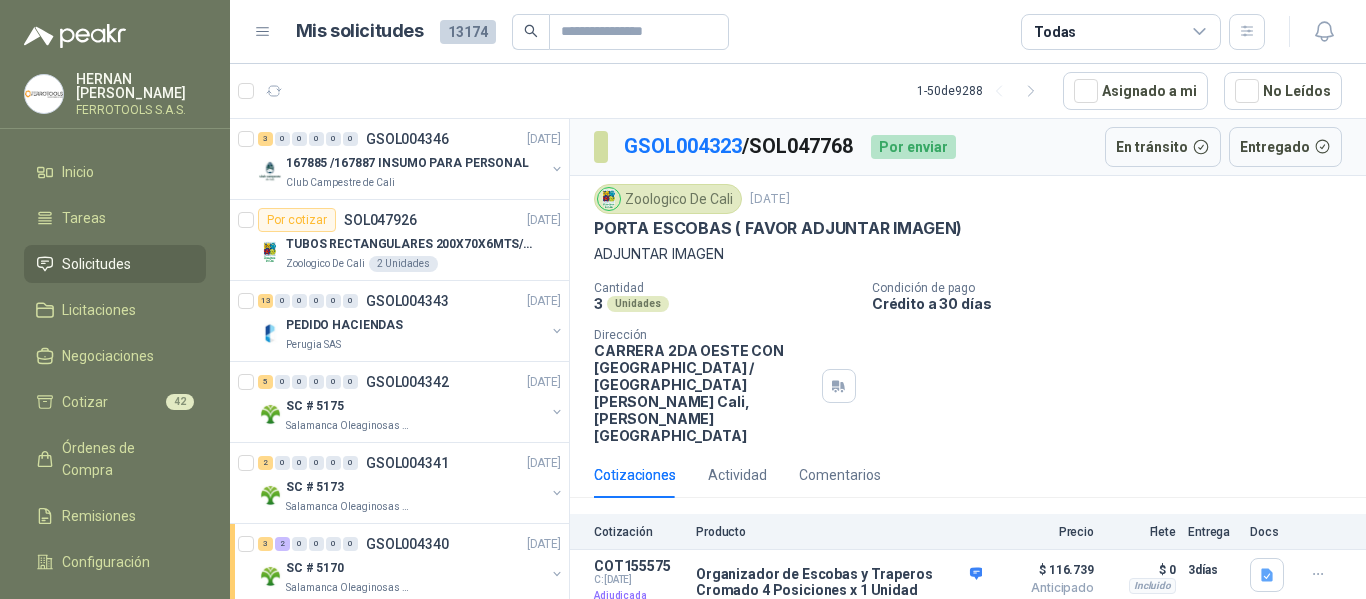 click on "Solicitudes" at bounding box center [96, 264] 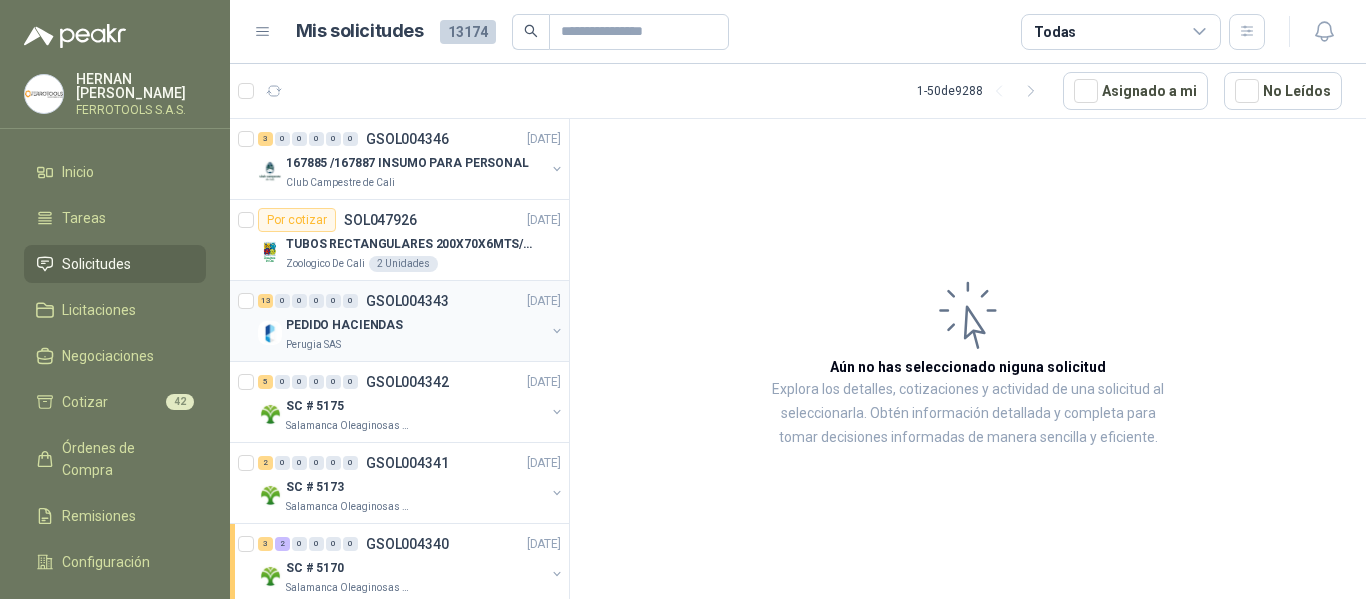 click on "PEDIDO HACIENDAS" at bounding box center [415, 325] 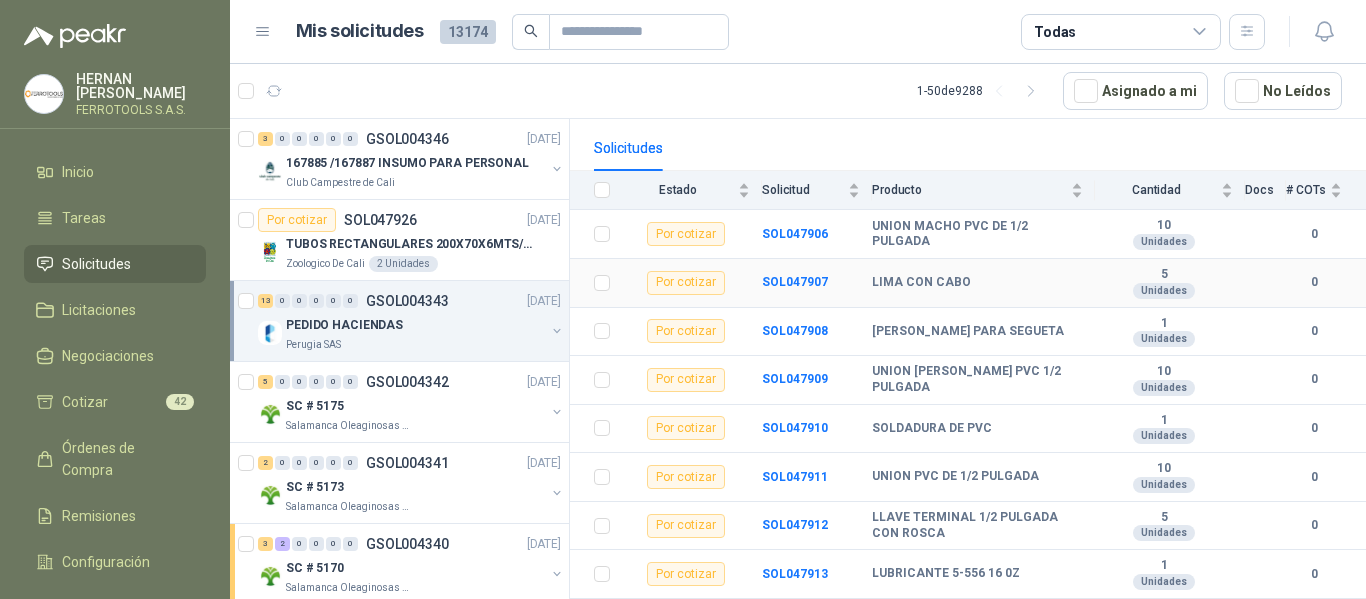 scroll, scrollTop: 200, scrollLeft: 0, axis: vertical 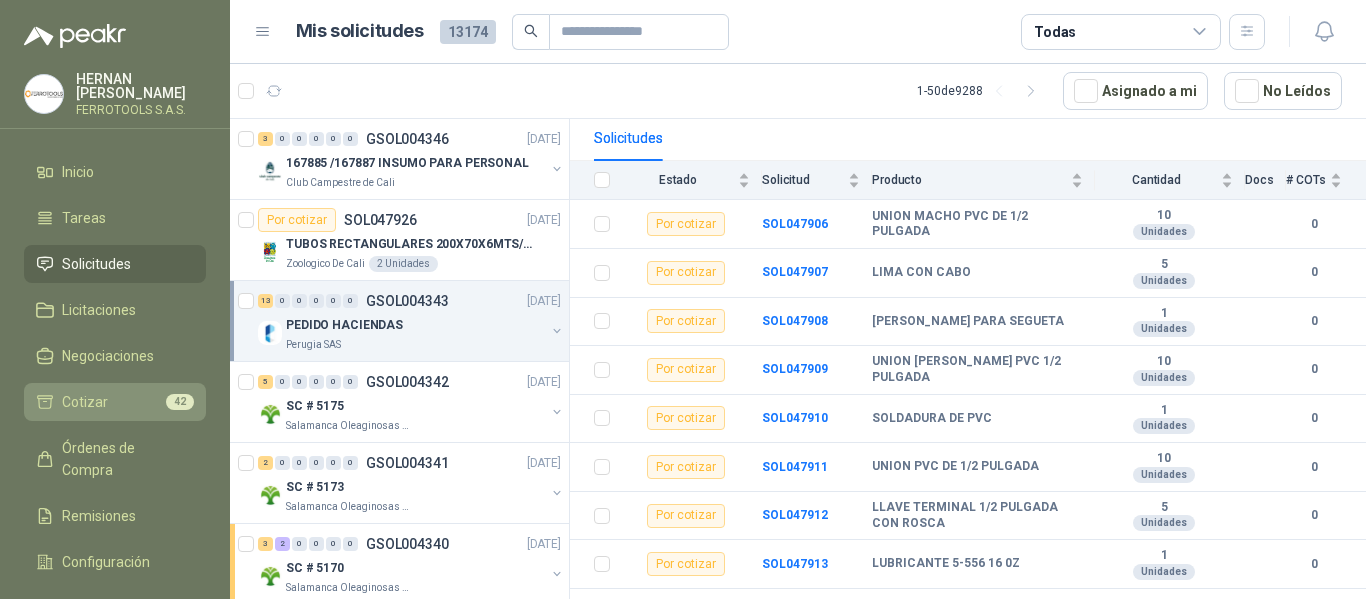 click on "Cotizar 42" at bounding box center (115, 402) 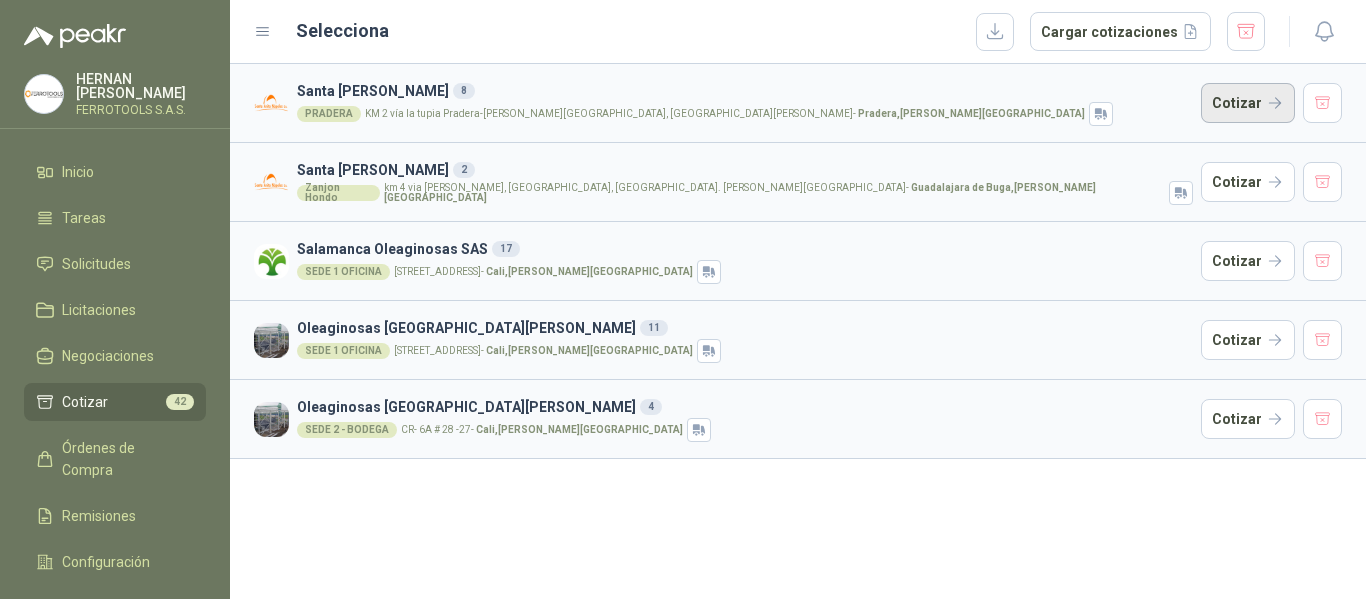 click on "Cotizar" at bounding box center (1248, 103) 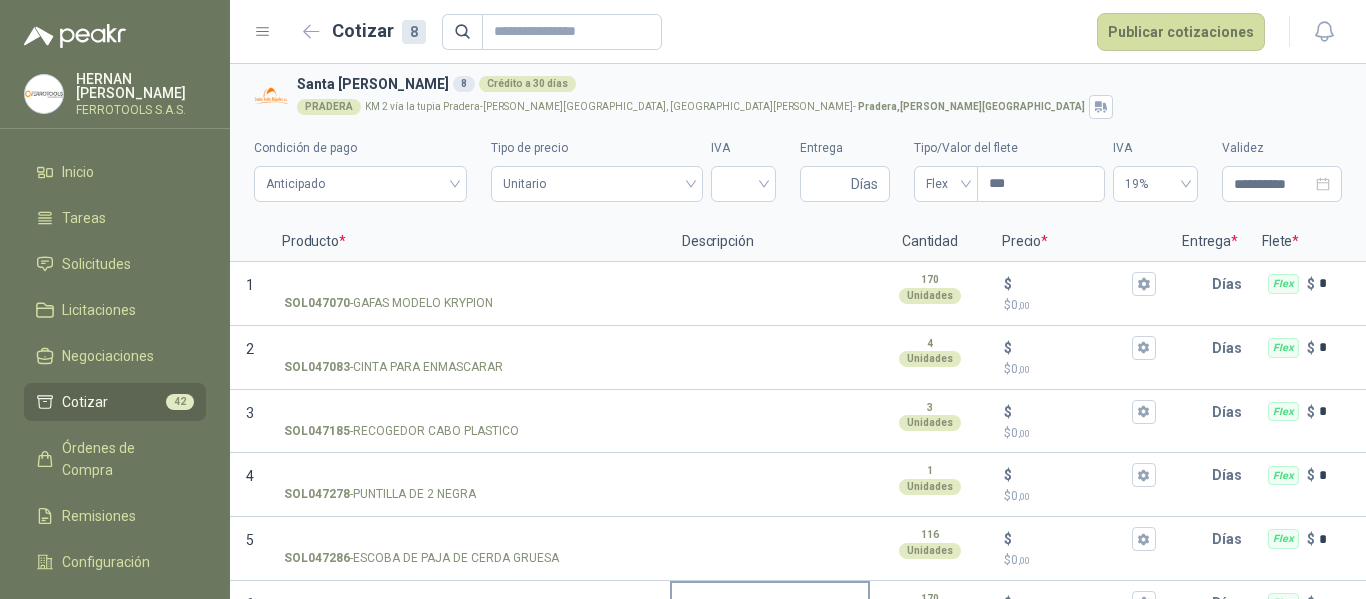 scroll, scrollTop: 2, scrollLeft: 0, axis: vertical 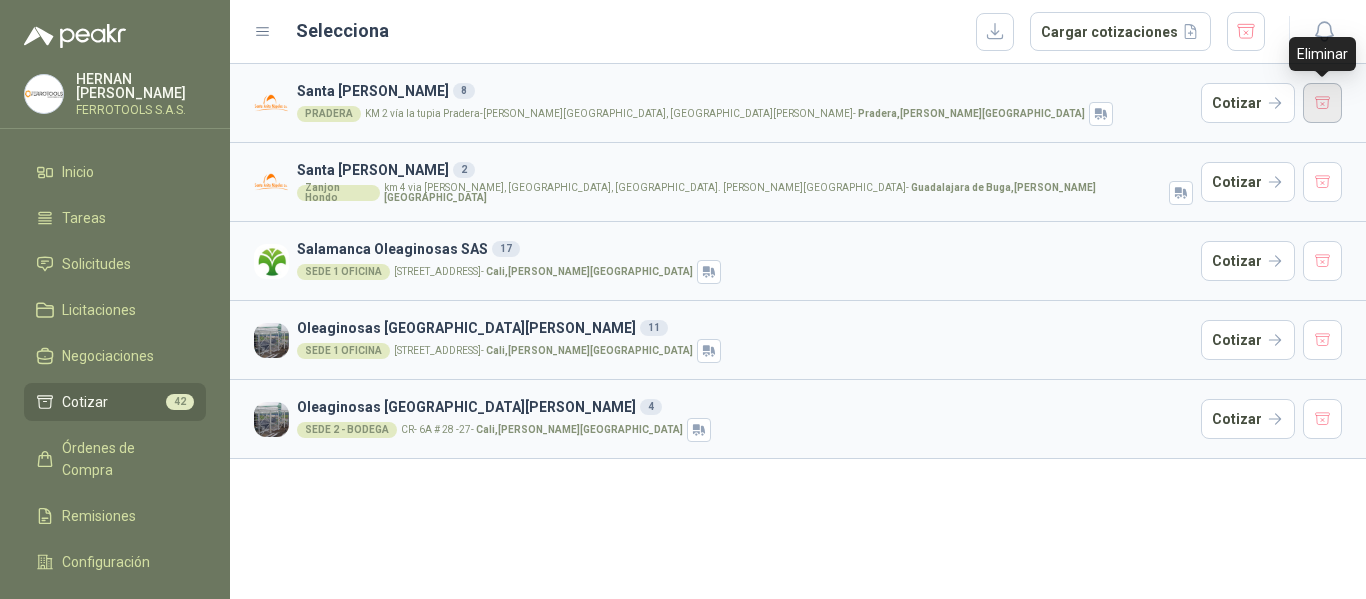 click at bounding box center [1323, 103] 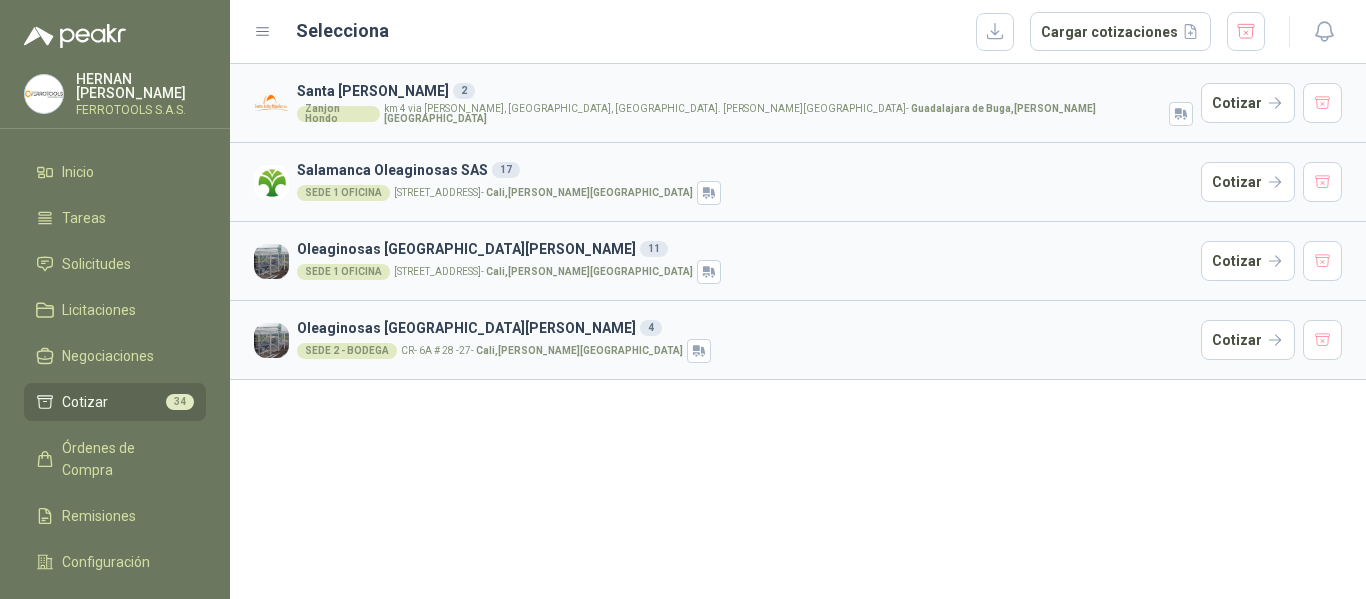 click on "Zanjon Hondo km 4 via buga palmira,  Vereda Zanjonhondo, Municipio Buga. Valle del Cauca  -   Guadalajara de Buga ,  Valle del Cauca" at bounding box center (745, 114) 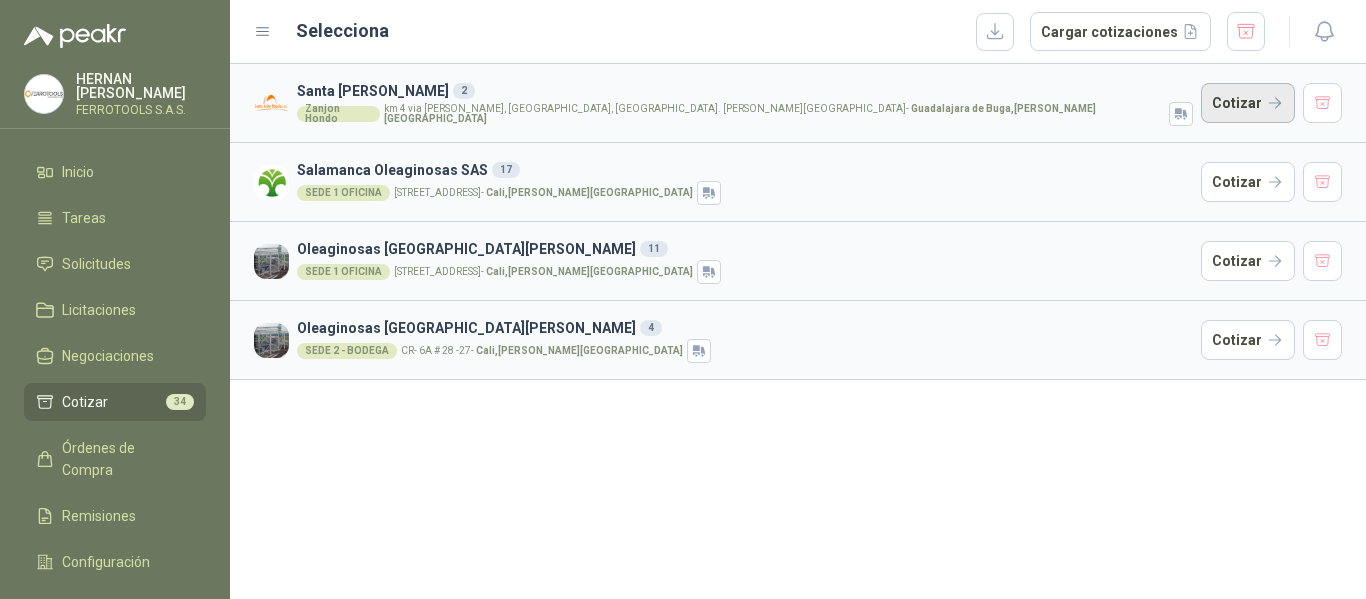click on "Cotizar" at bounding box center (1248, 103) 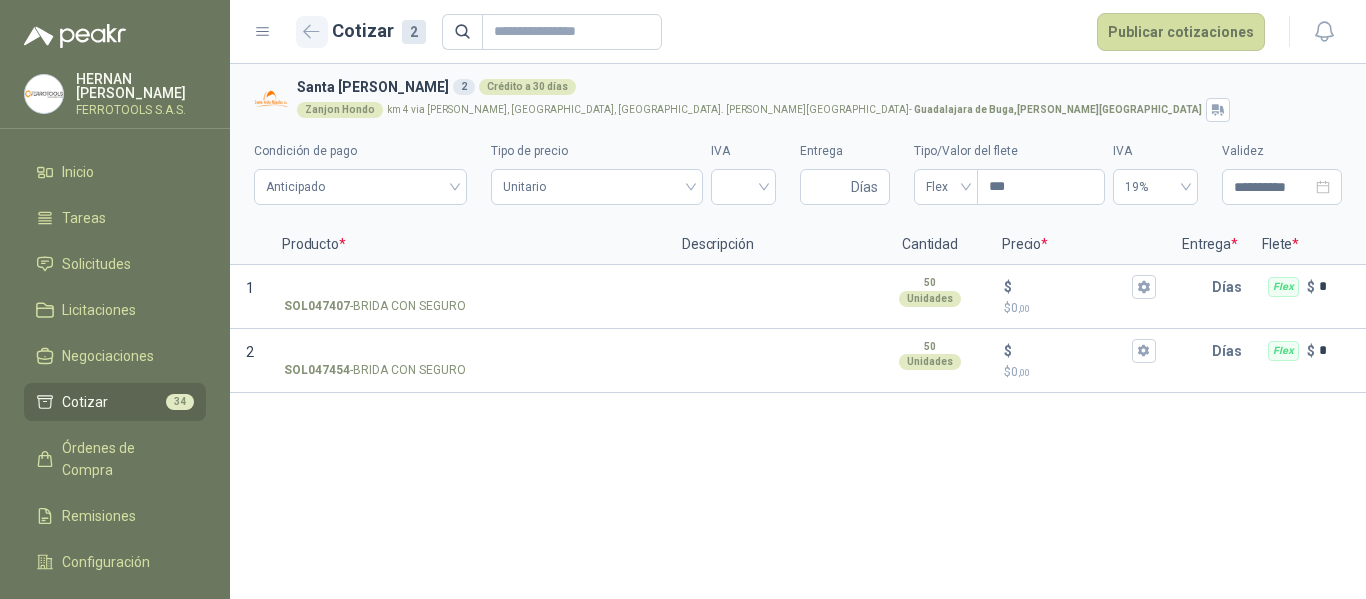 click 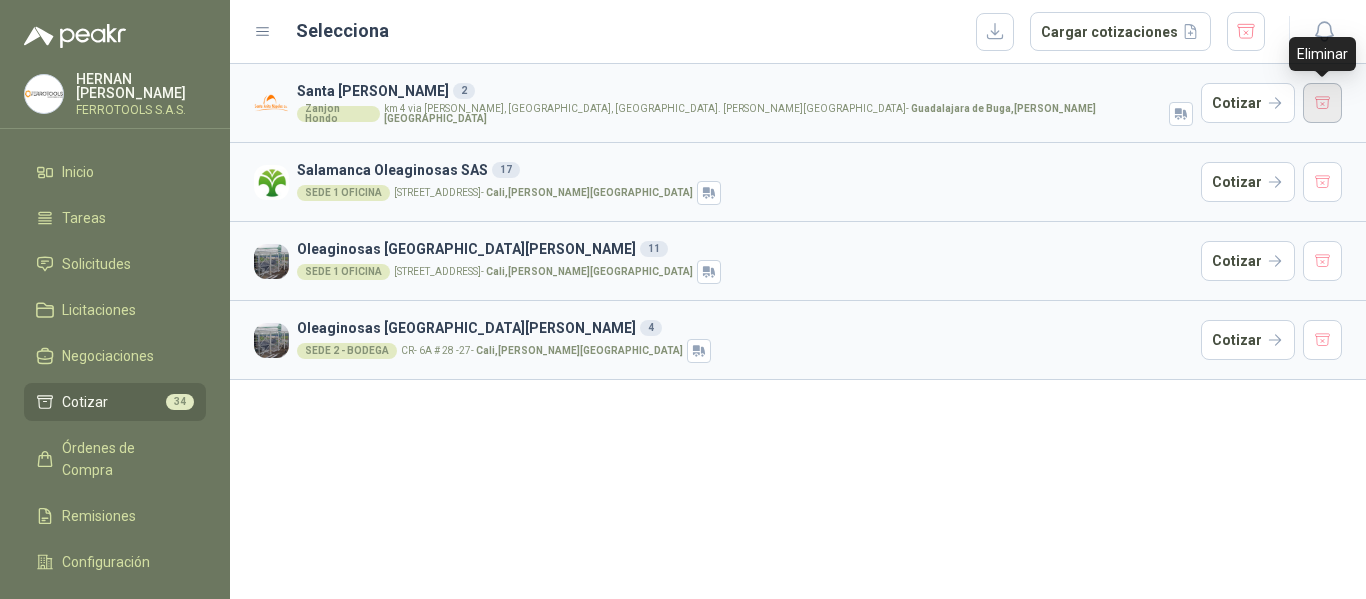 click at bounding box center [1323, 103] 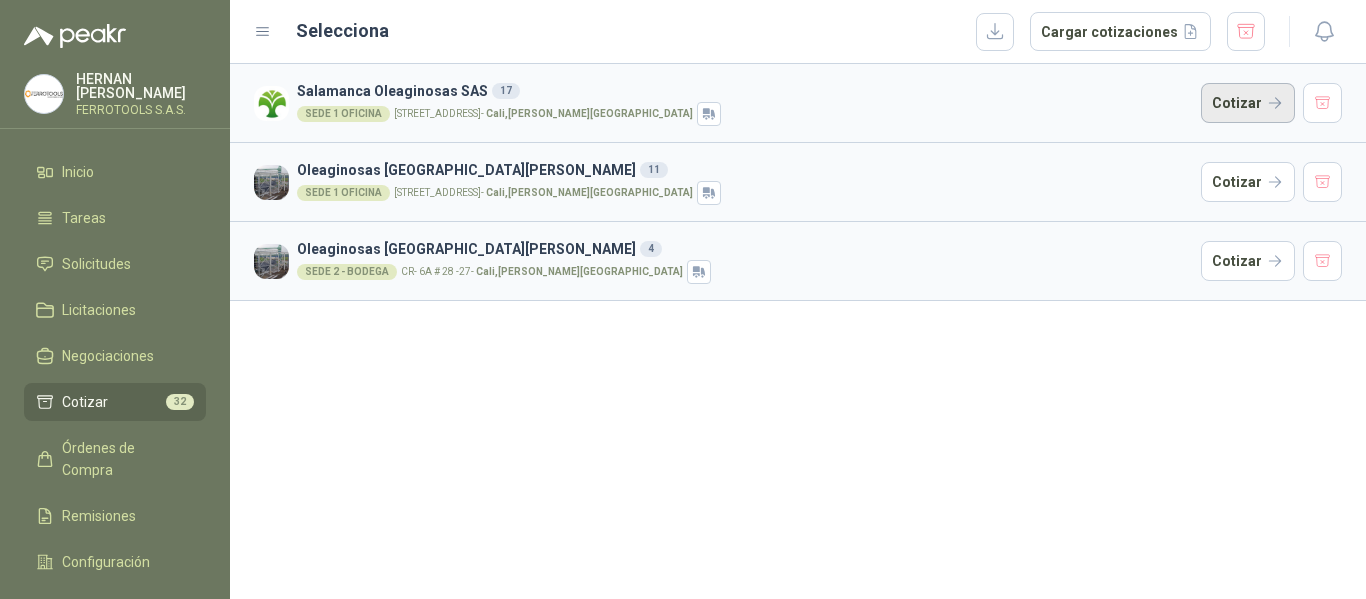 click on "Cotizar" at bounding box center [1248, 103] 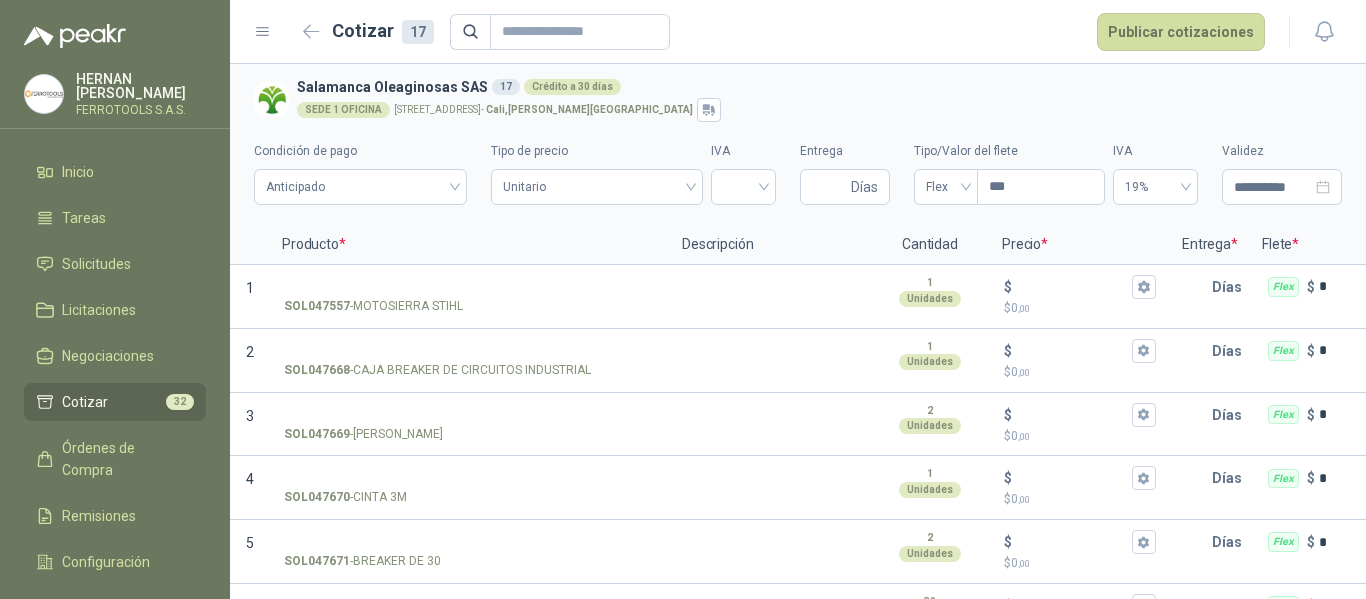 type 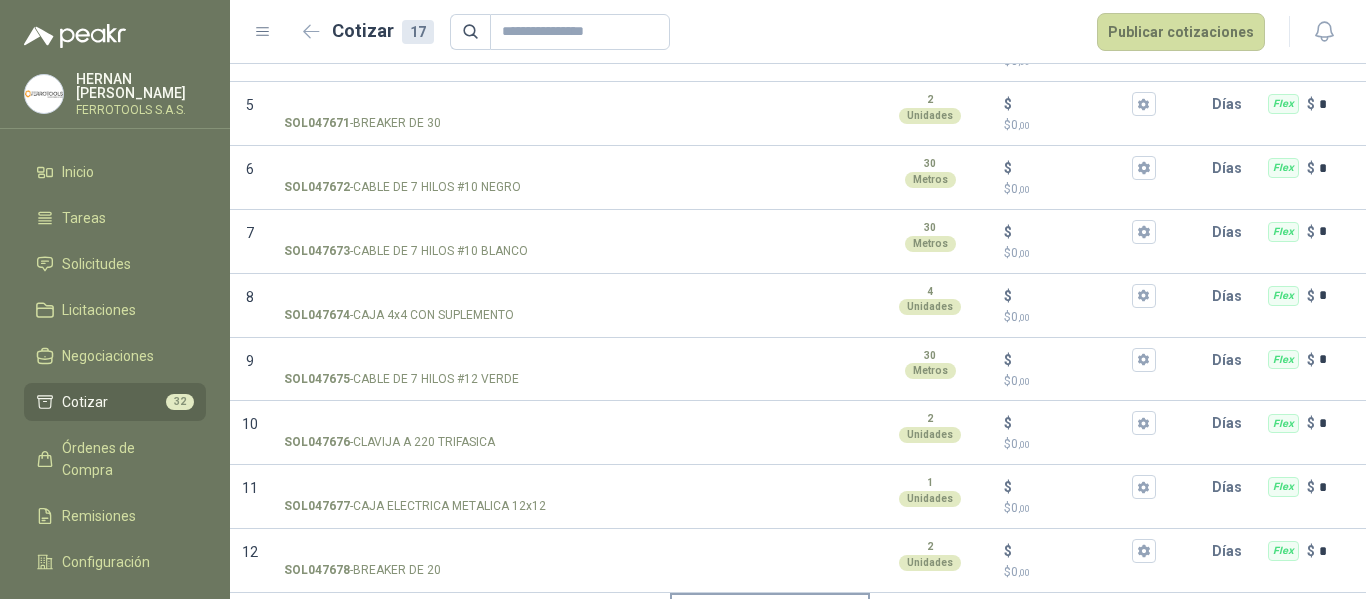 scroll, scrollTop: 437, scrollLeft: 0, axis: vertical 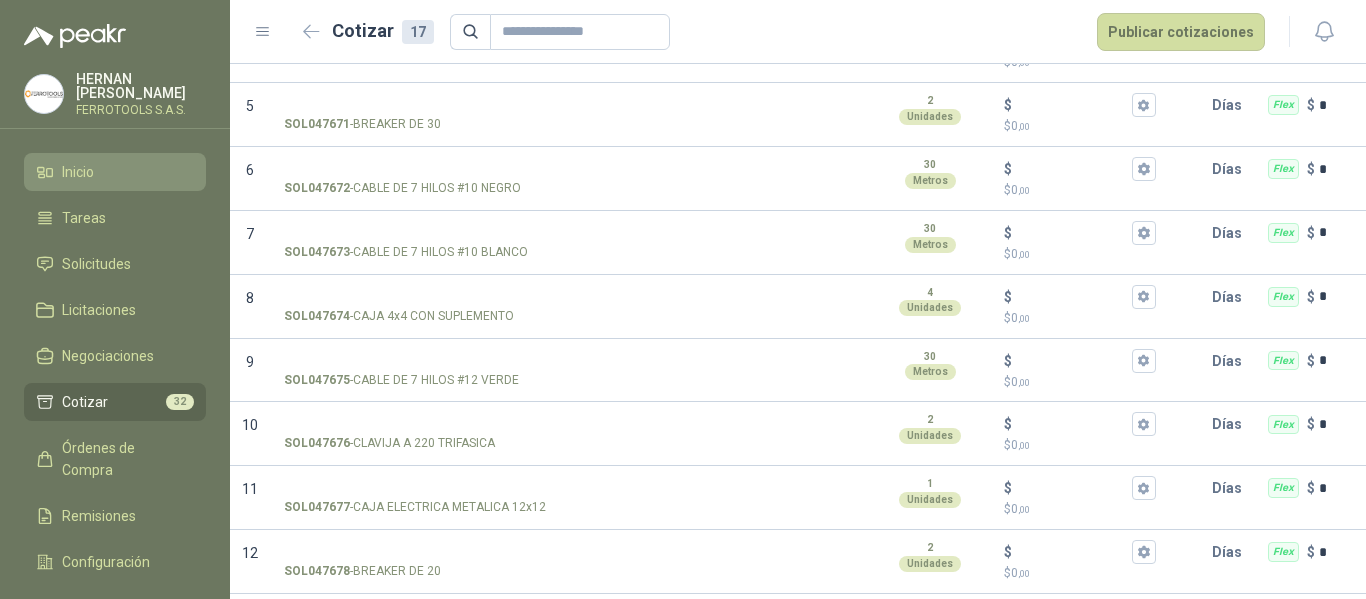 click on "Inicio" at bounding box center [78, 172] 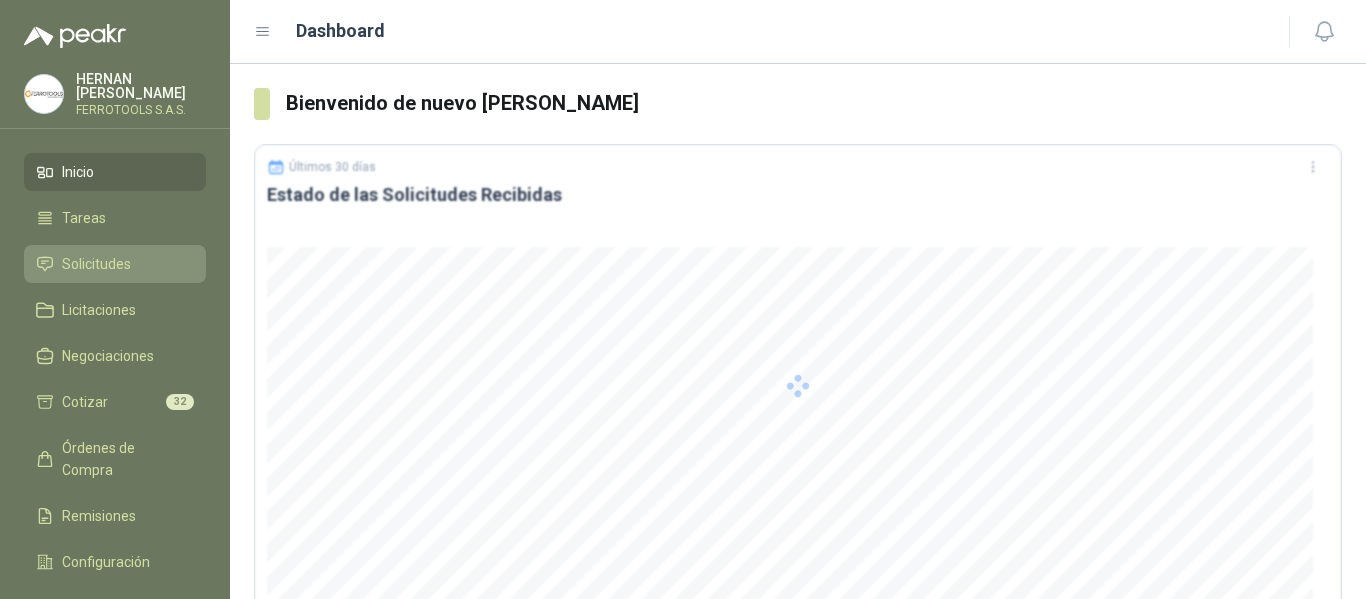 click on "Solicitudes" at bounding box center [96, 264] 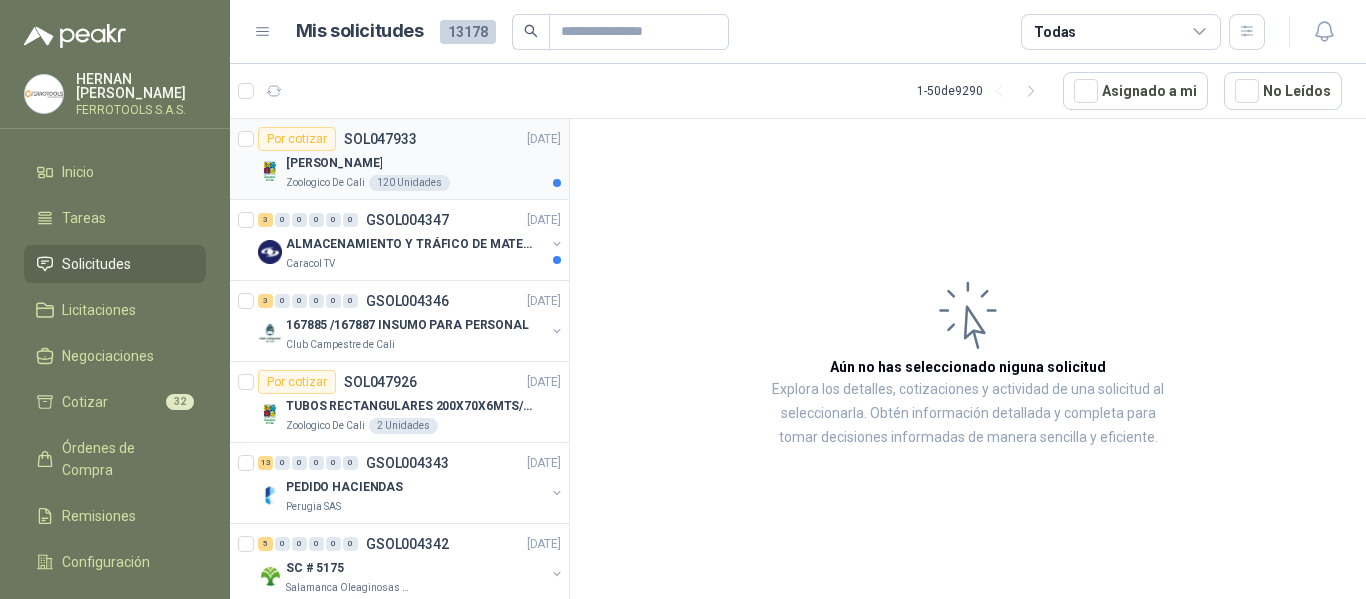 click on "[PERSON_NAME]" at bounding box center [423, 163] 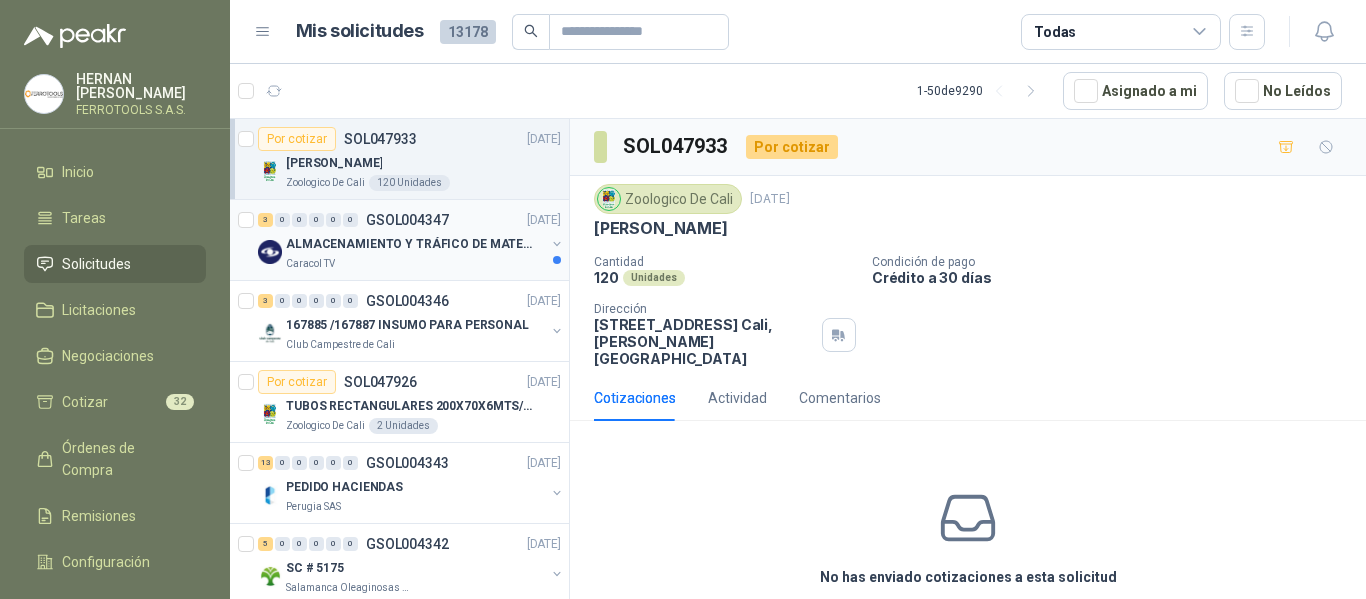 click on "Caracol TV" at bounding box center [415, 264] 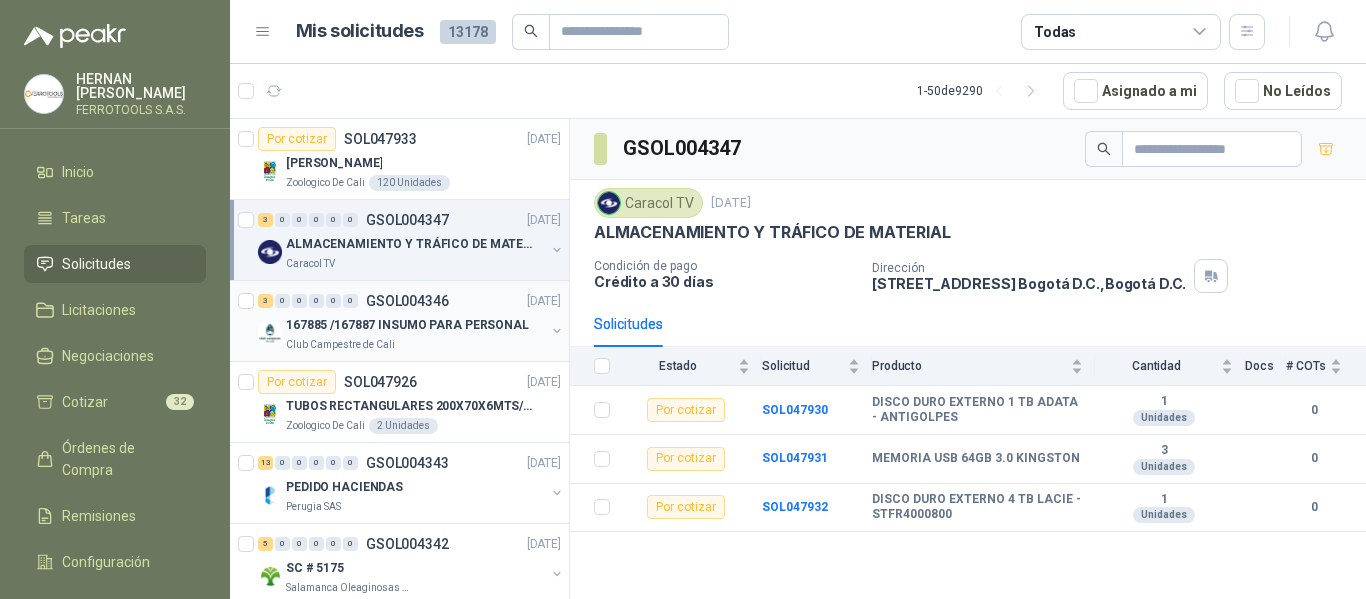 click on "167885 /167887 INSUMO PARA PERSONAL" at bounding box center (407, 325) 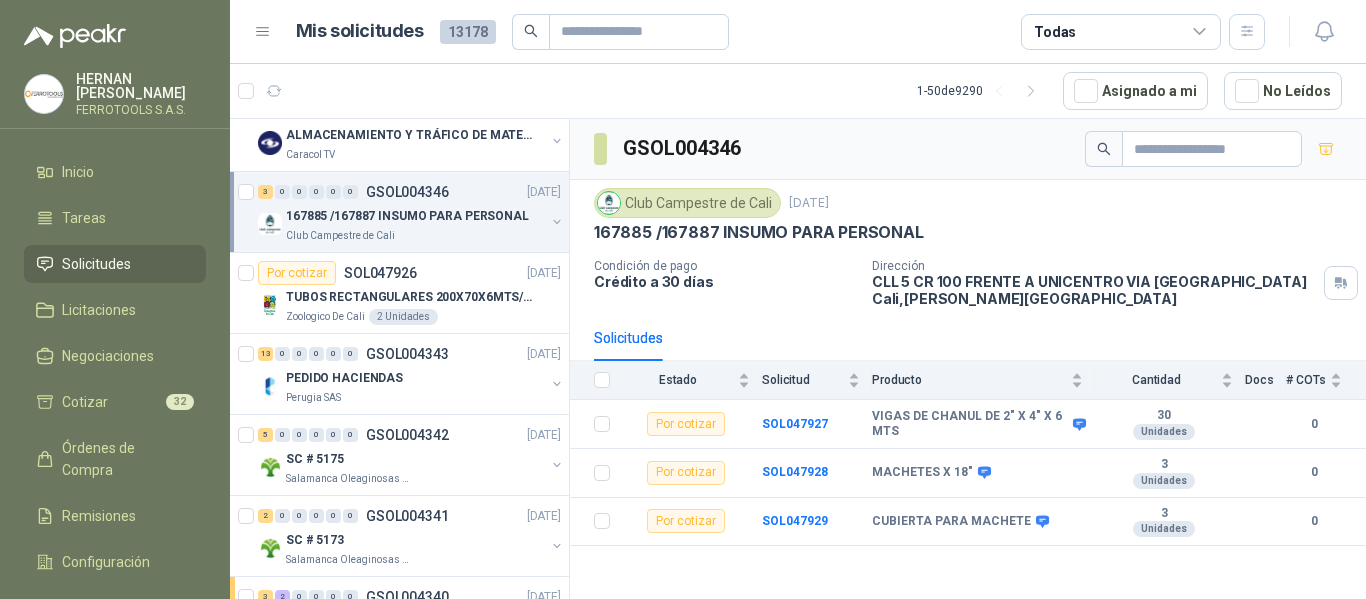 scroll, scrollTop: 110, scrollLeft: 0, axis: vertical 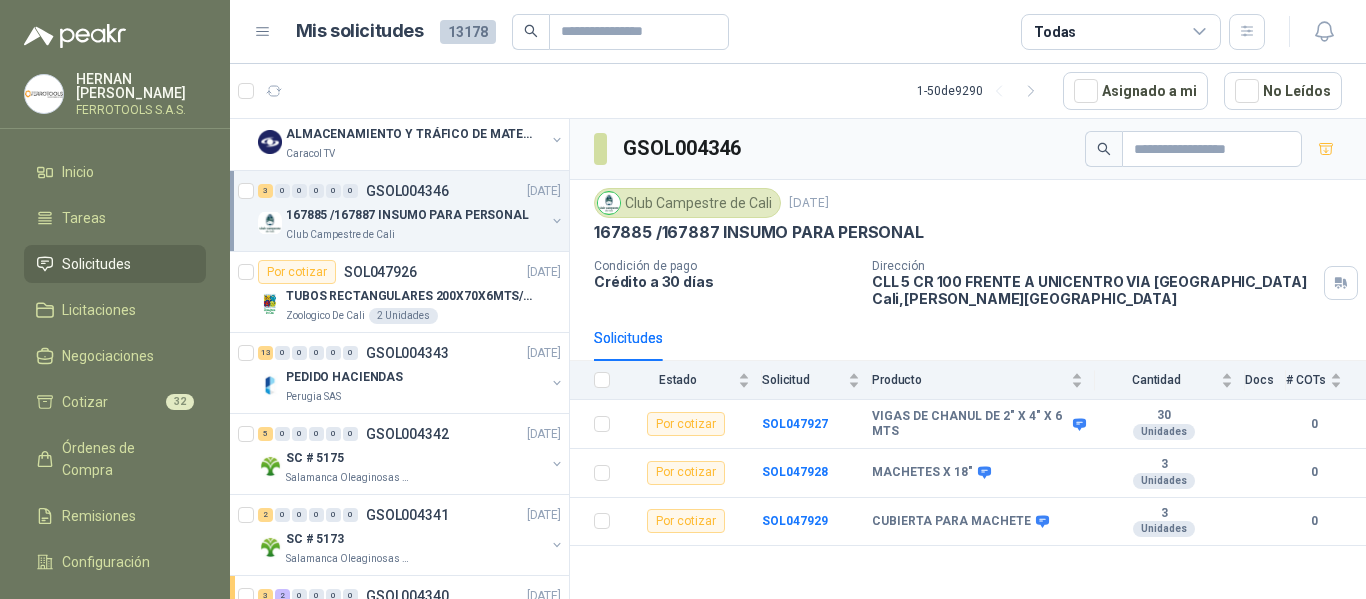 click on "Por cotizar SOL047926 03/07/25   TUBOS RECTANGULARES 200X70X6MTS/4MM Zoologico De Cali  2   Unidades" at bounding box center [399, 292] 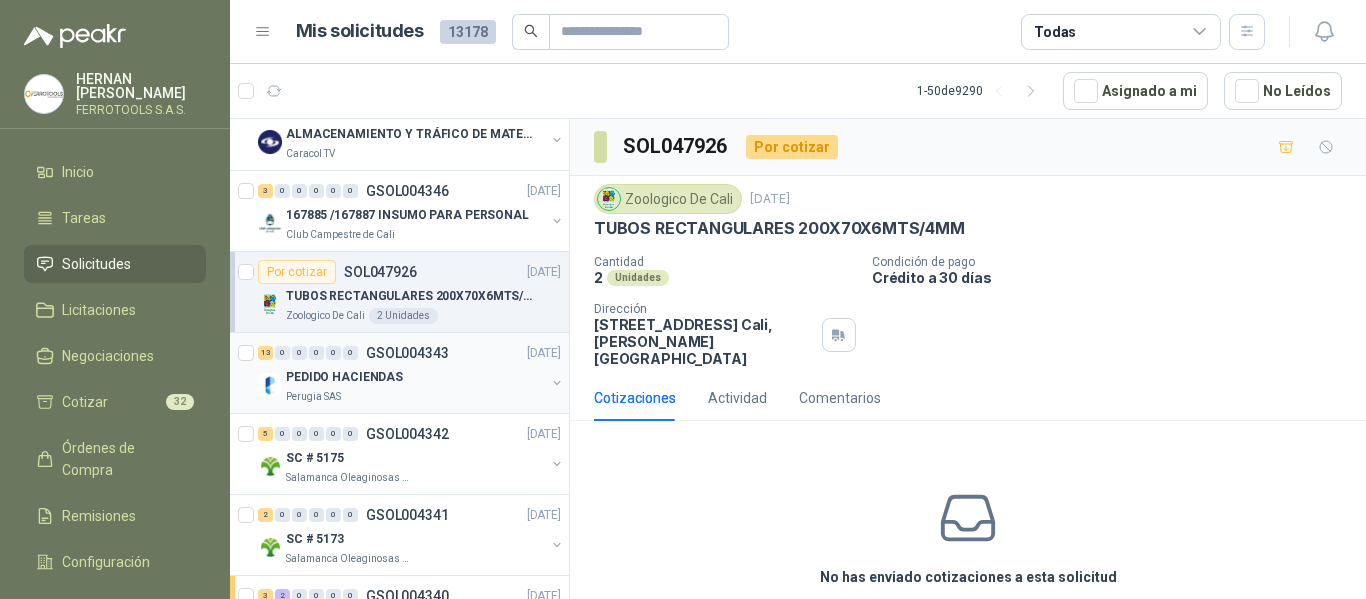 click on "Perugia SAS" at bounding box center (415, 397) 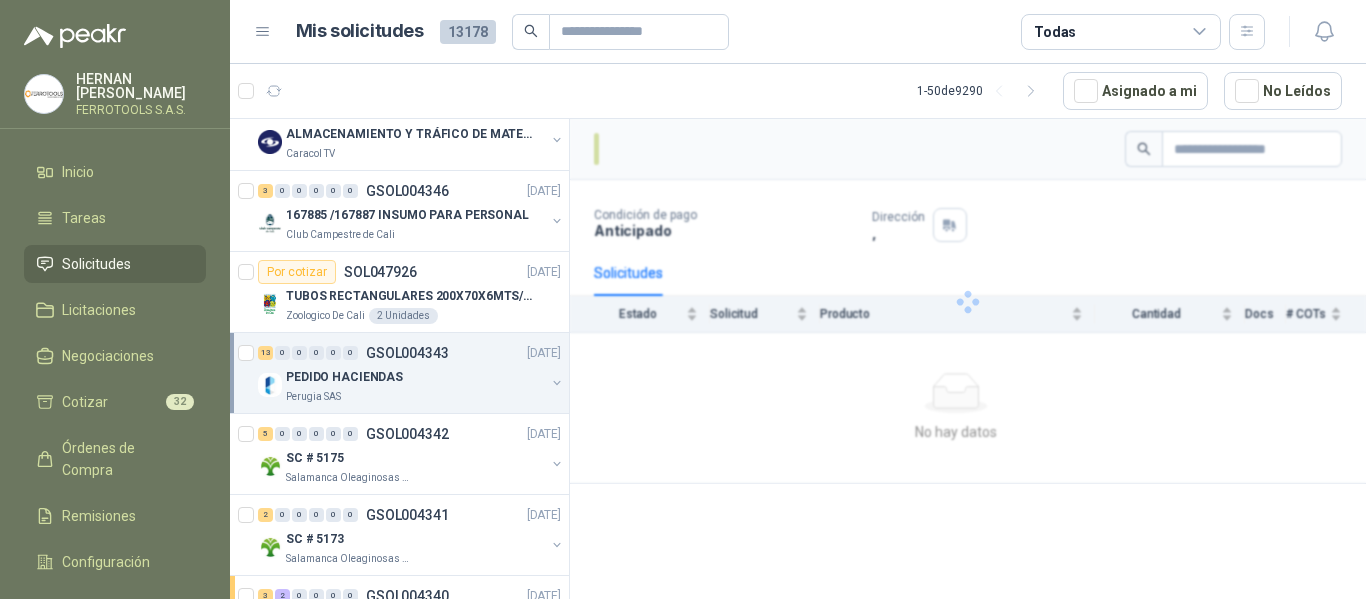 click on "Perugia SAS" at bounding box center [415, 397] 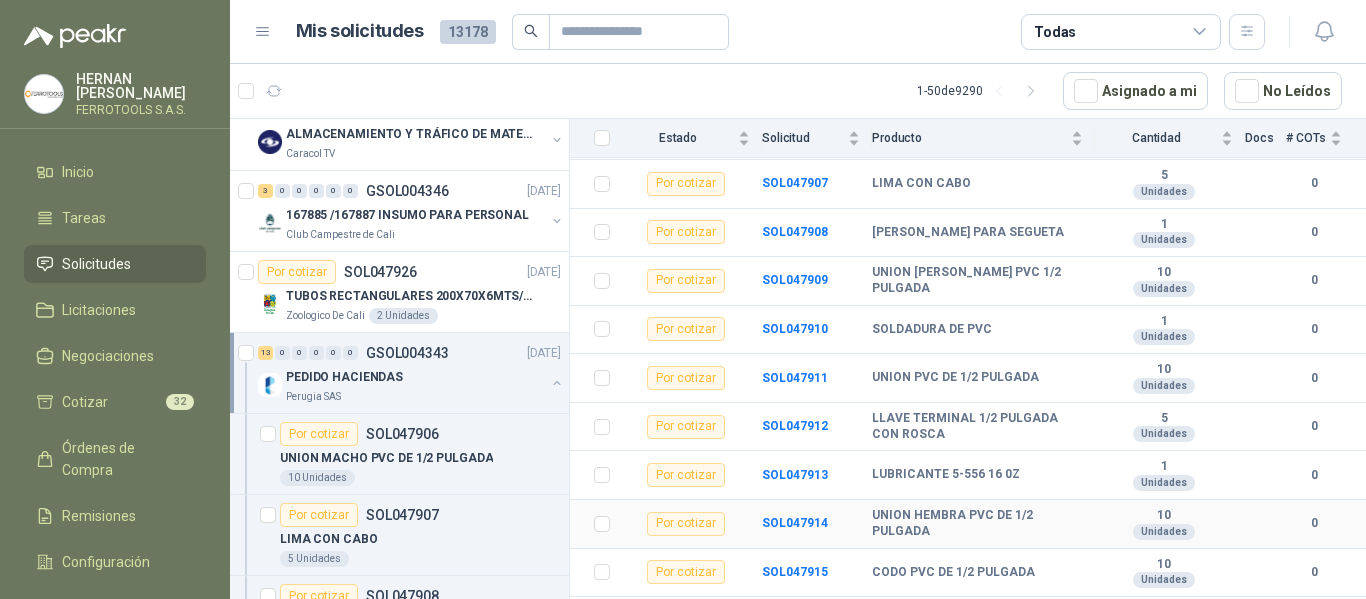 scroll, scrollTop: 0, scrollLeft: 0, axis: both 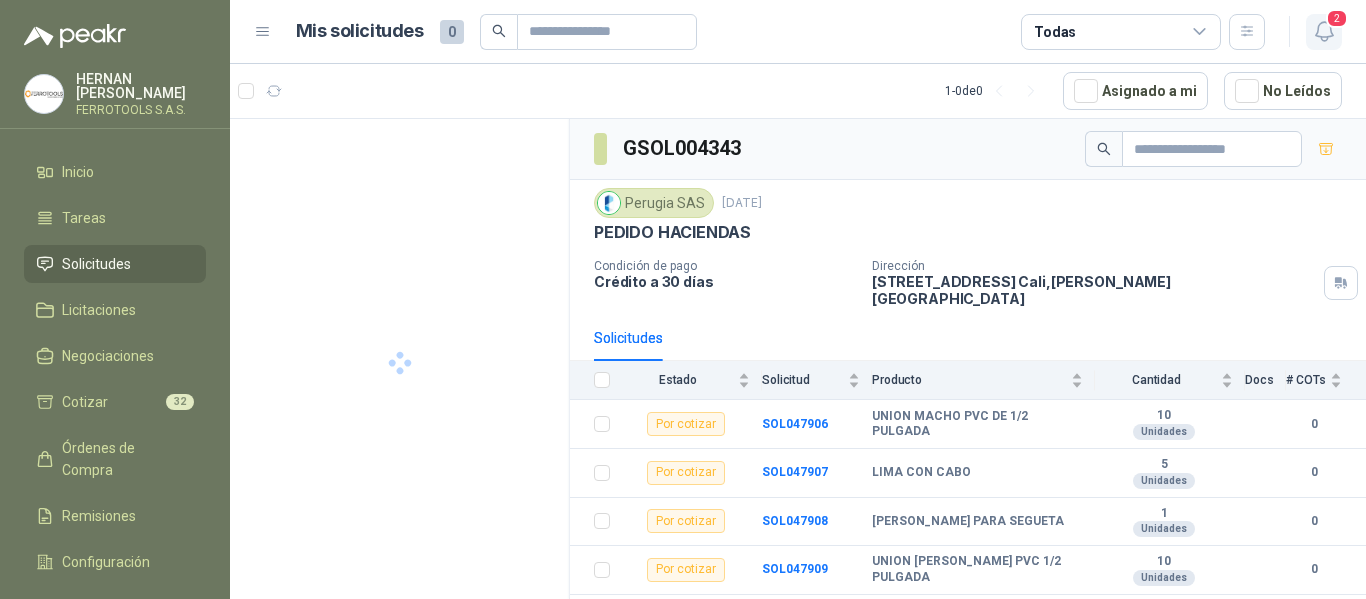 click 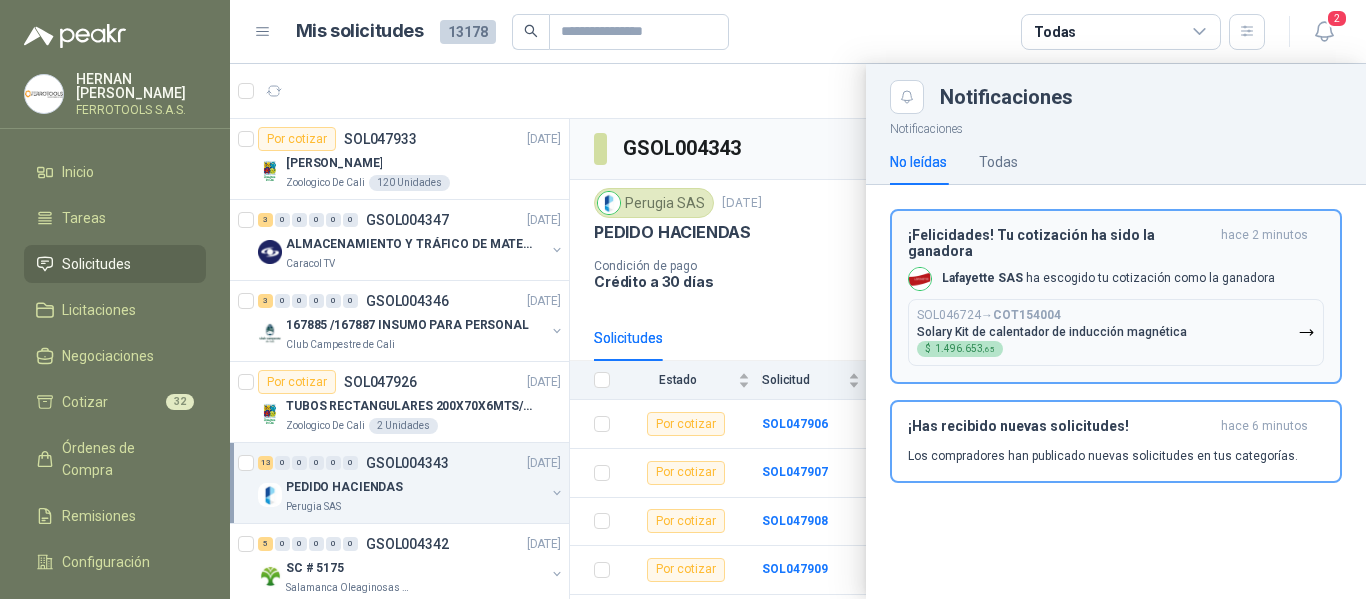 click on "Solary Kit de calentador de inducción magnética" at bounding box center [1052, 332] 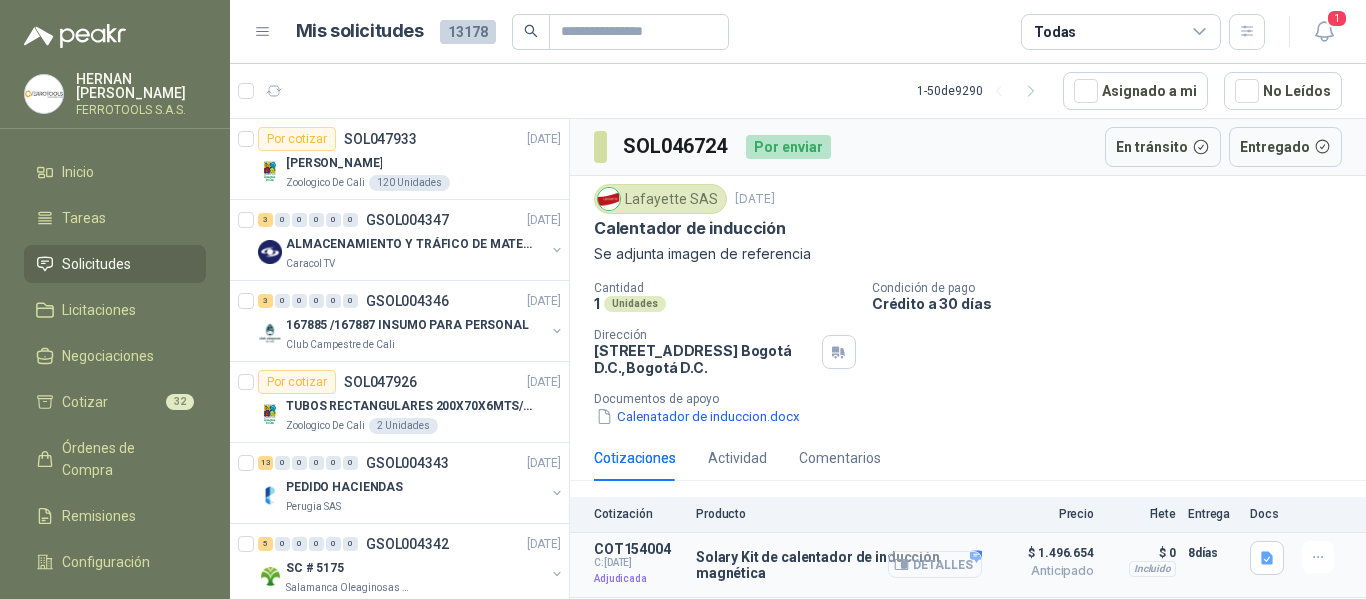click on "Detalles" at bounding box center [935, 564] 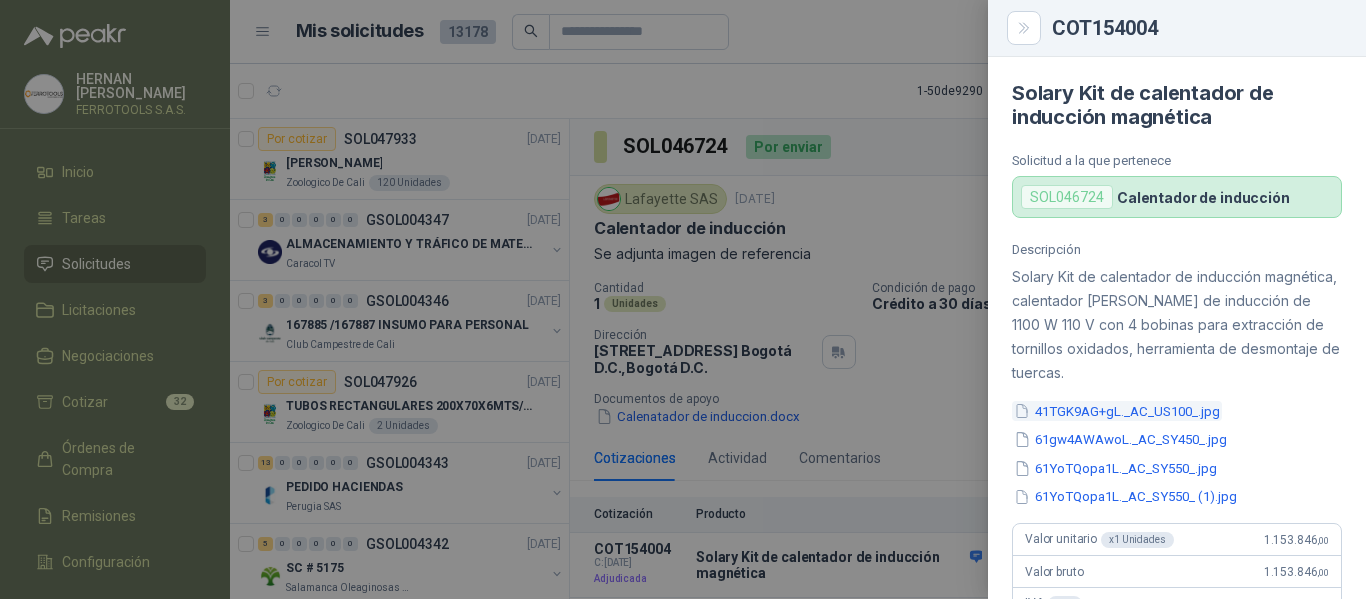 click on "41TGK9AG+gL._AC_US100_.jpg" at bounding box center [1117, 411] 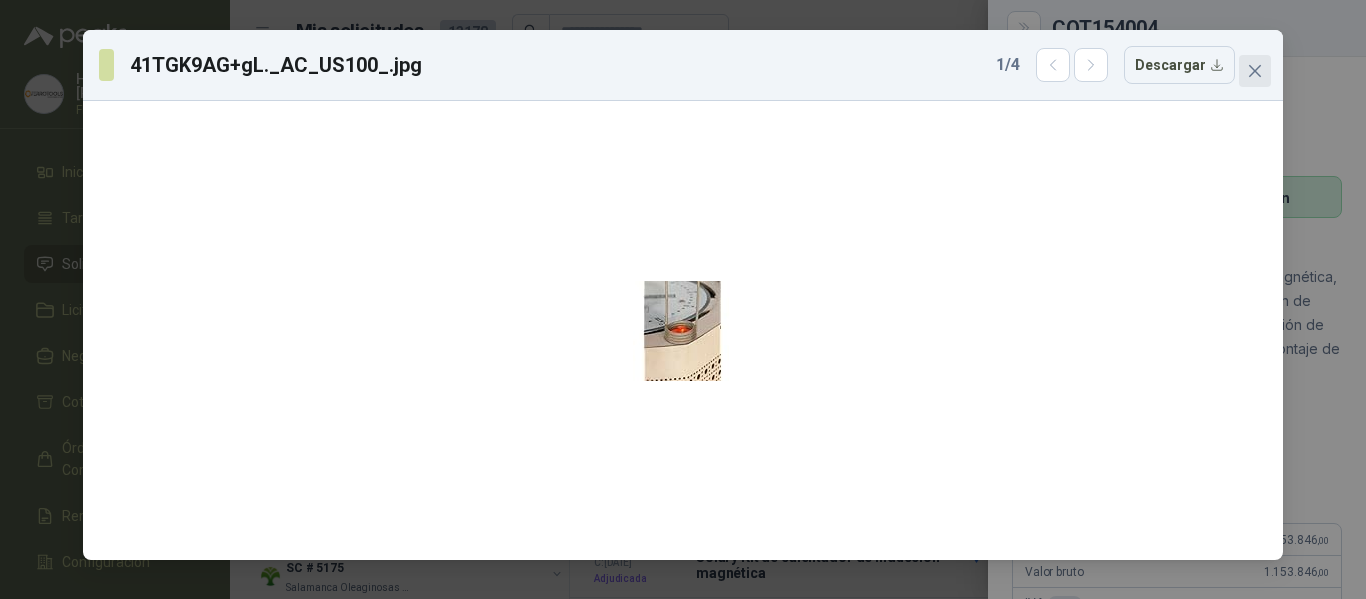 click at bounding box center (1255, 71) 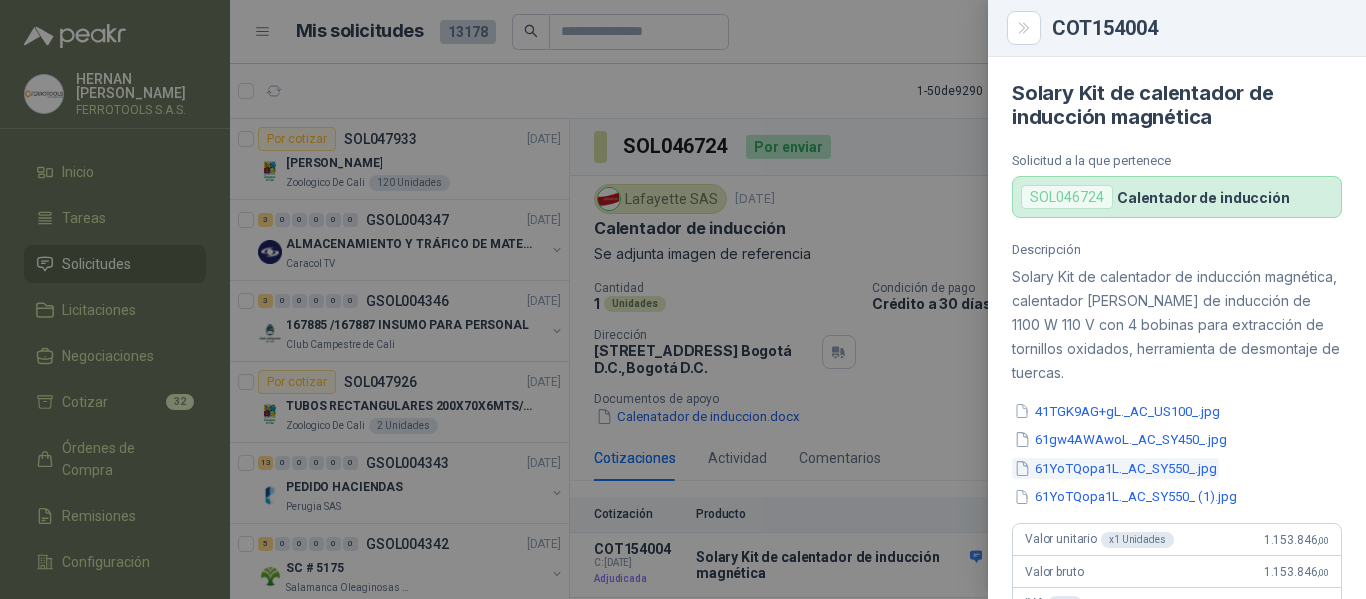 click on "61YoTQopa1L._AC_SY550_.jpg" at bounding box center [1115, 468] 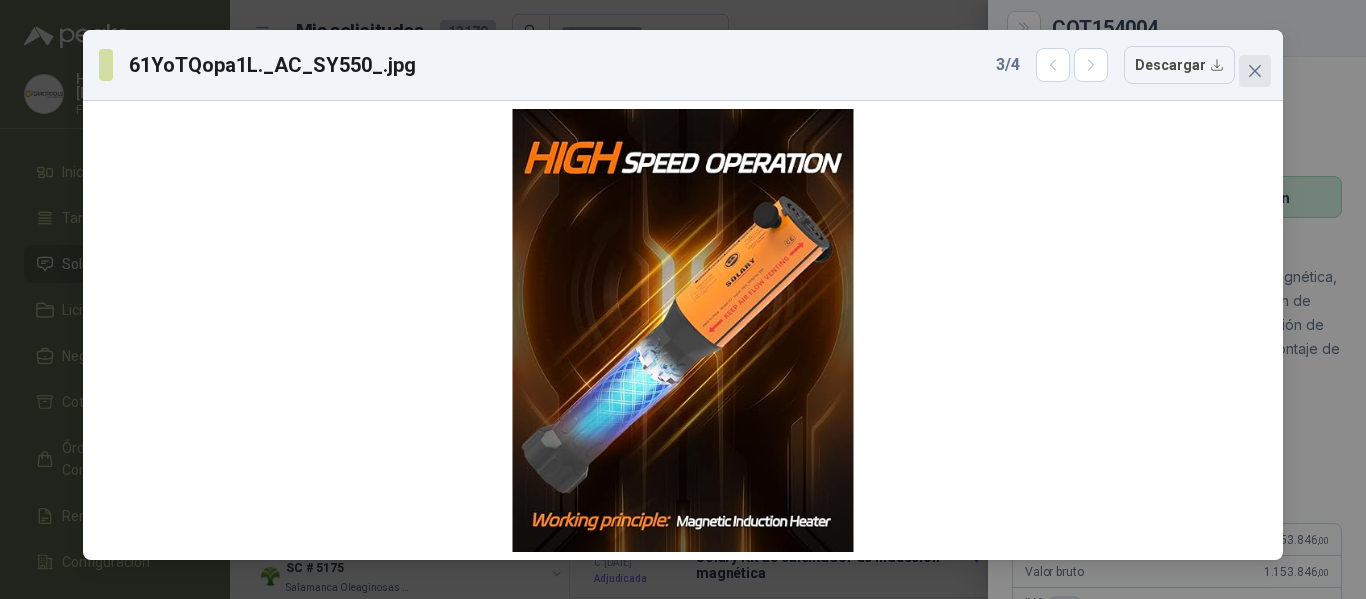 click 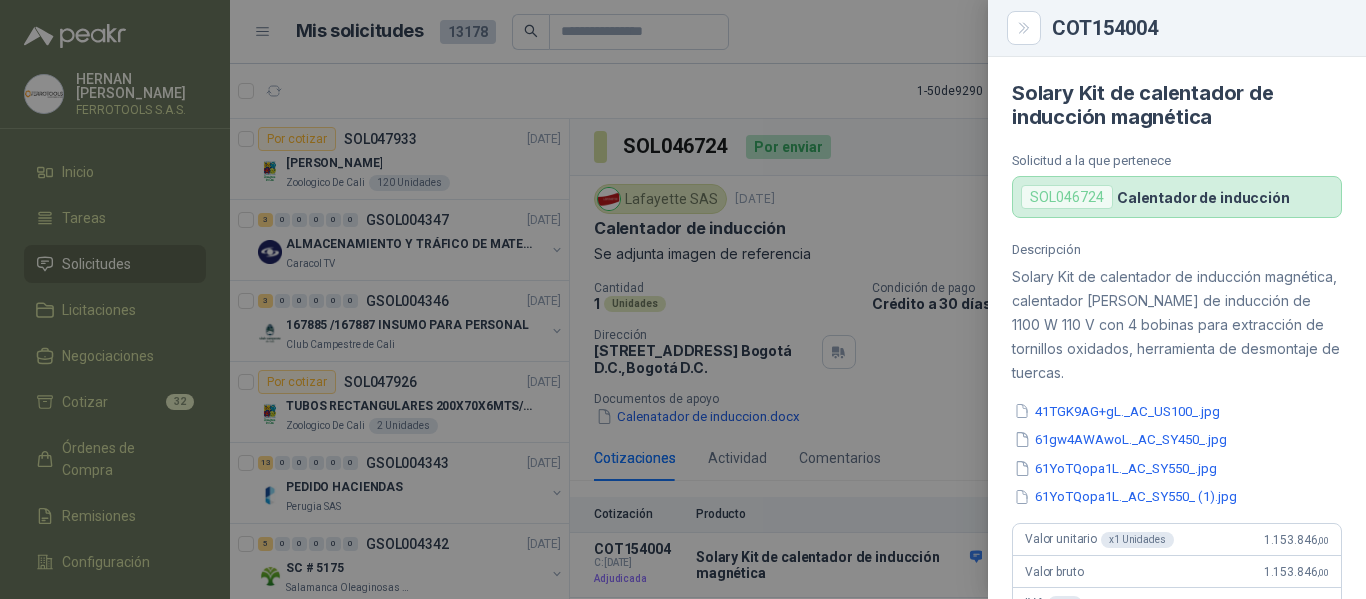 click at bounding box center (683, 299) 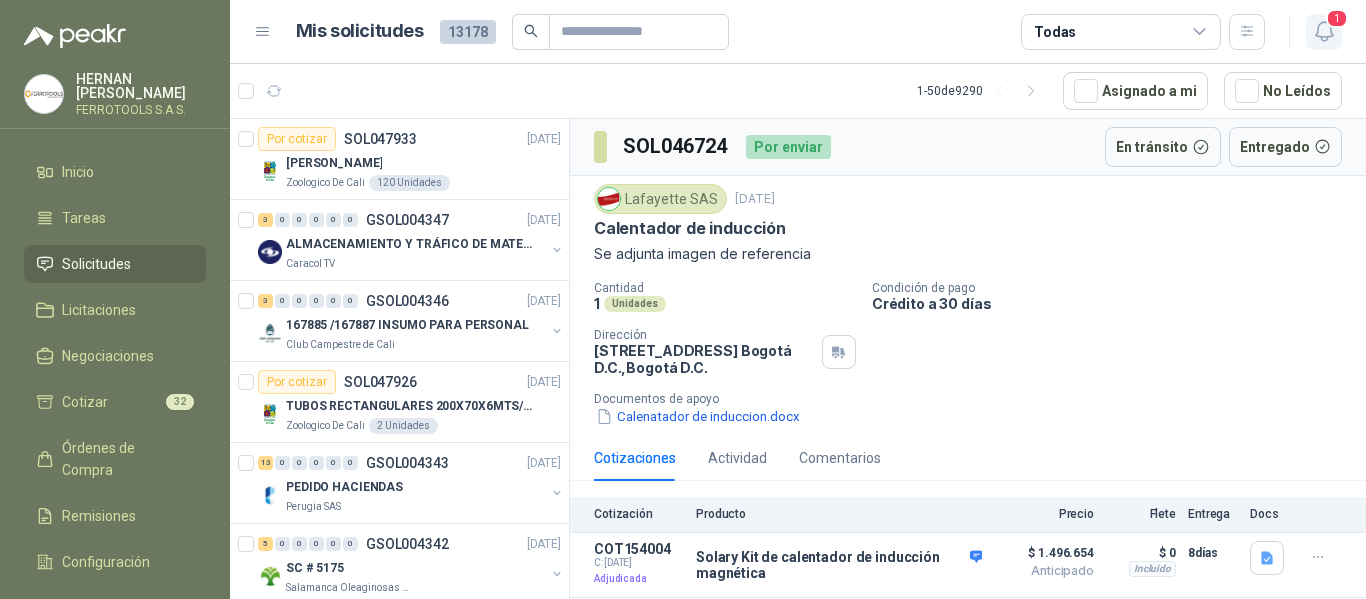 click 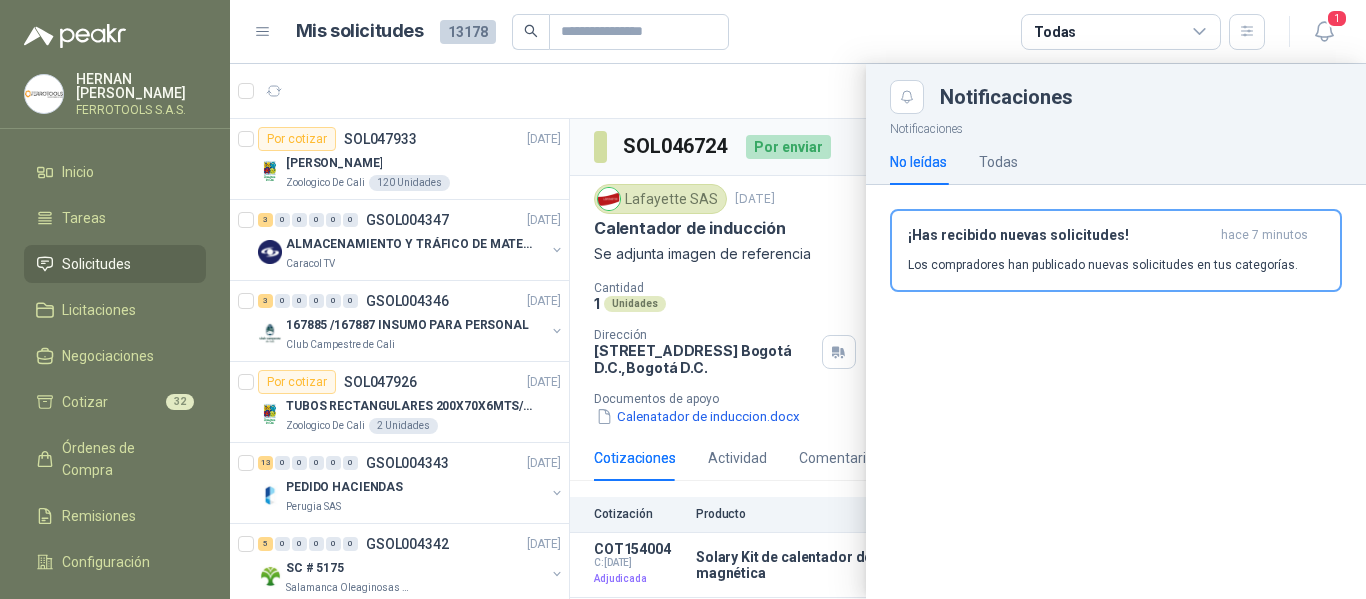 click at bounding box center (798, 331) 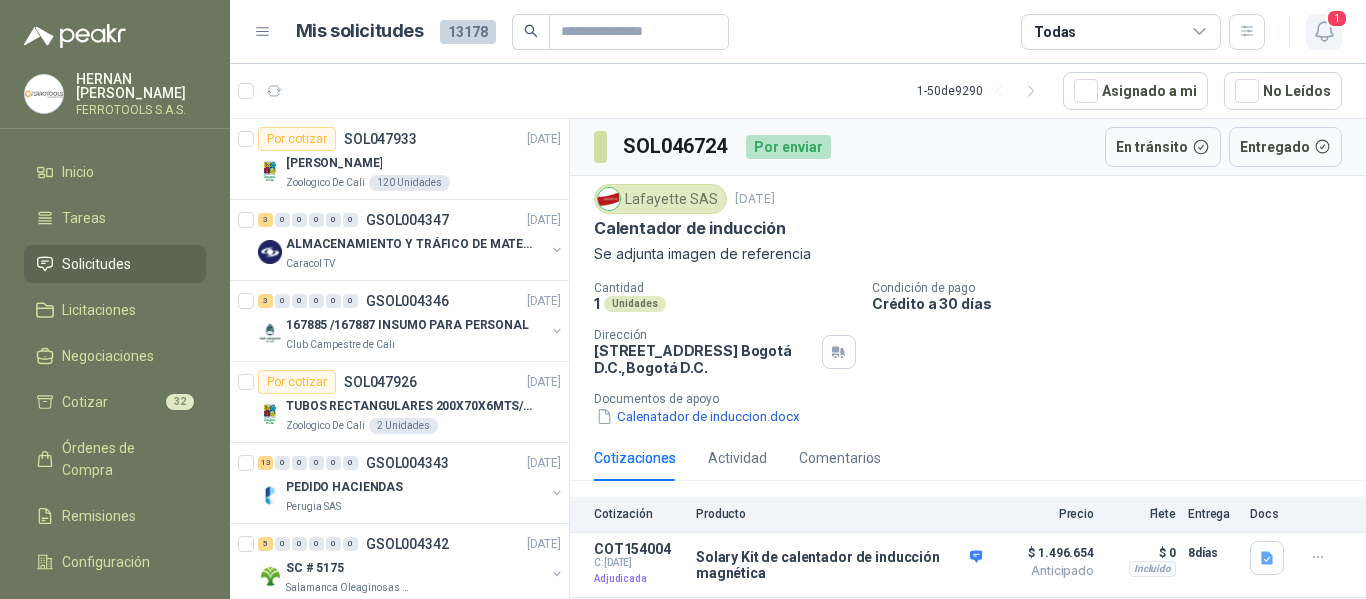 click 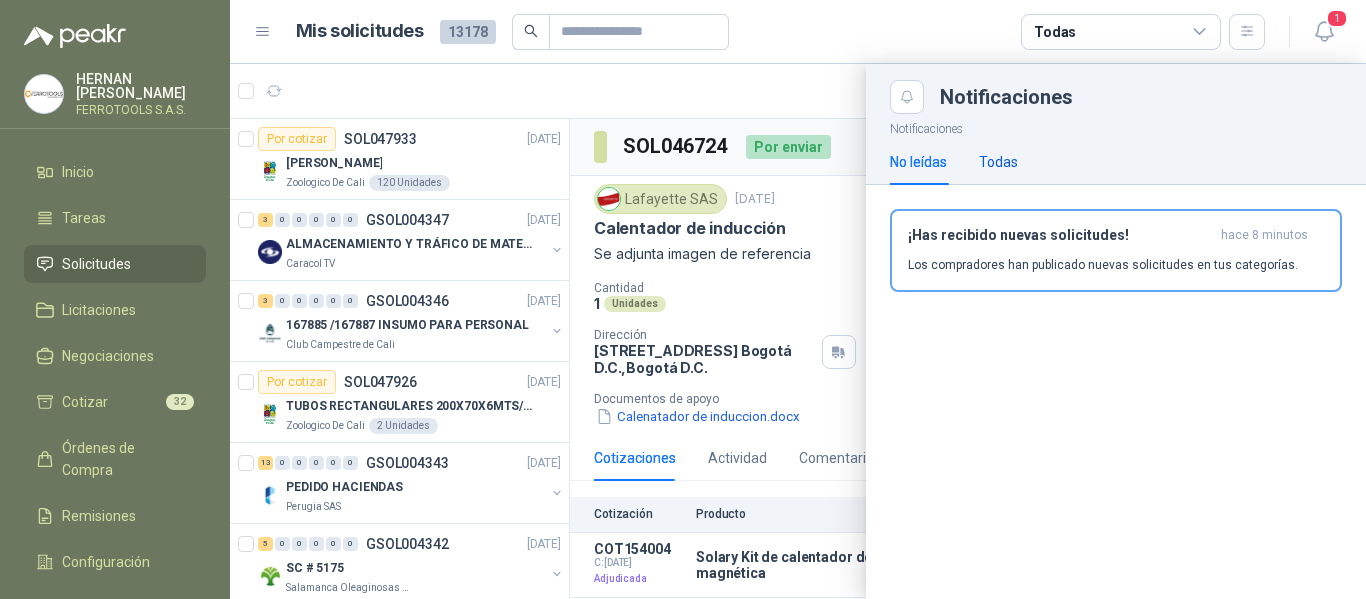 click on "Todas" at bounding box center (998, 162) 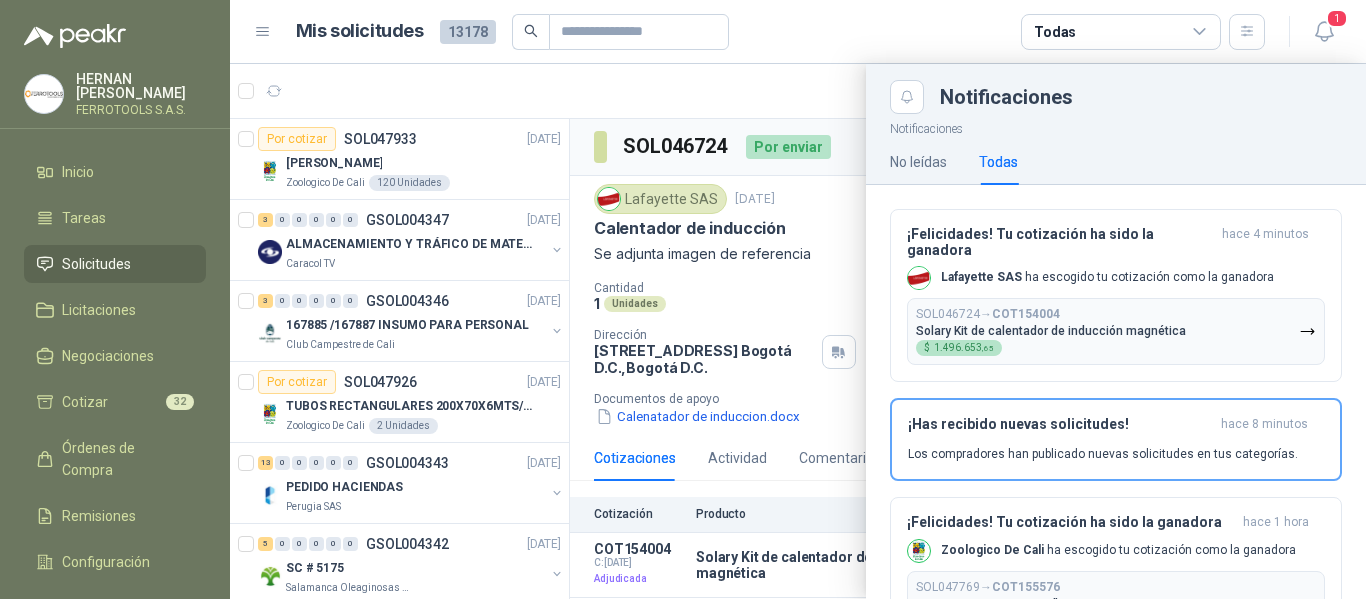 click at bounding box center (798, 331) 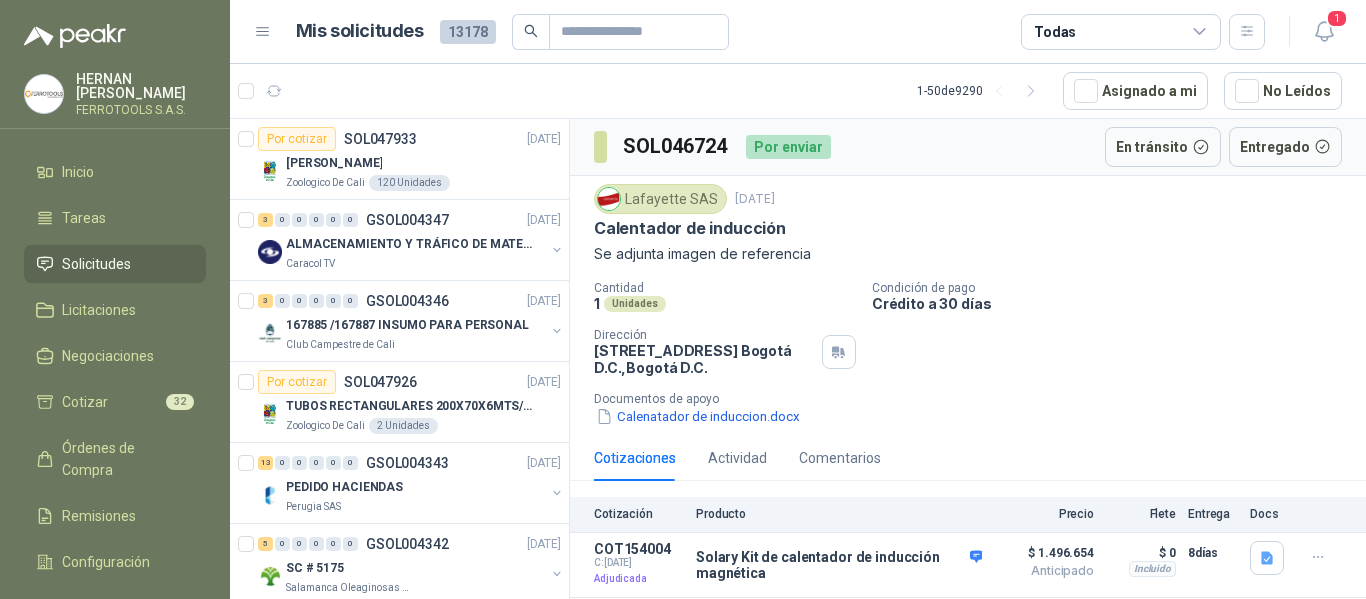 click on "Cantidad 1   Unidades Condición de pago Crédito a 30 días Dirección [STREET_ADDRESS] ,  [GEOGRAPHIC_DATA] D.C. Documentos de apoyo Calenatador de induccion.docx" at bounding box center [968, 354] 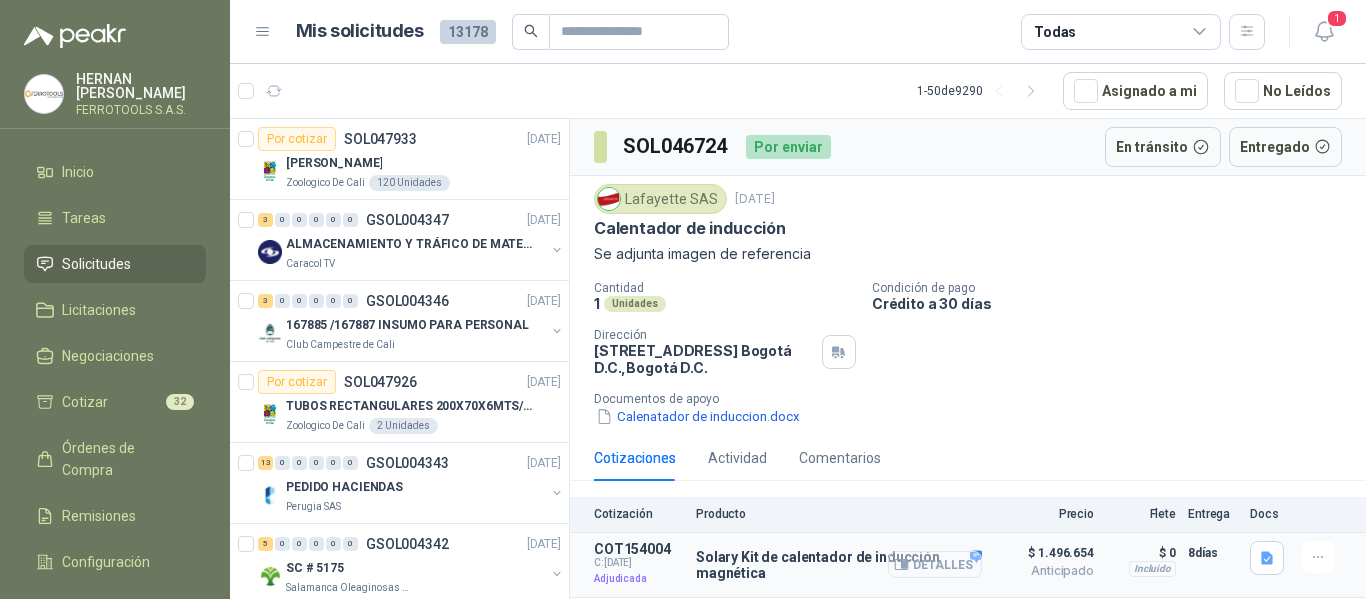 click on "Detalles" at bounding box center [935, 564] 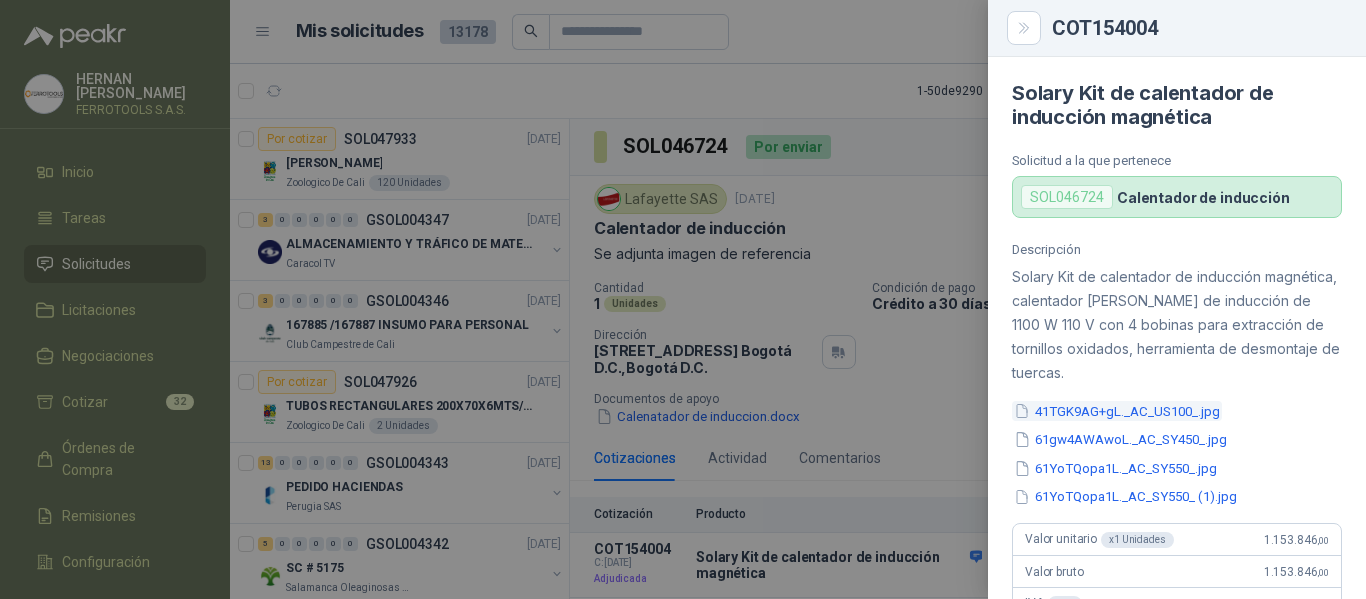 click on "41TGK9AG+gL._AC_US100_.jpg" at bounding box center (1117, 411) 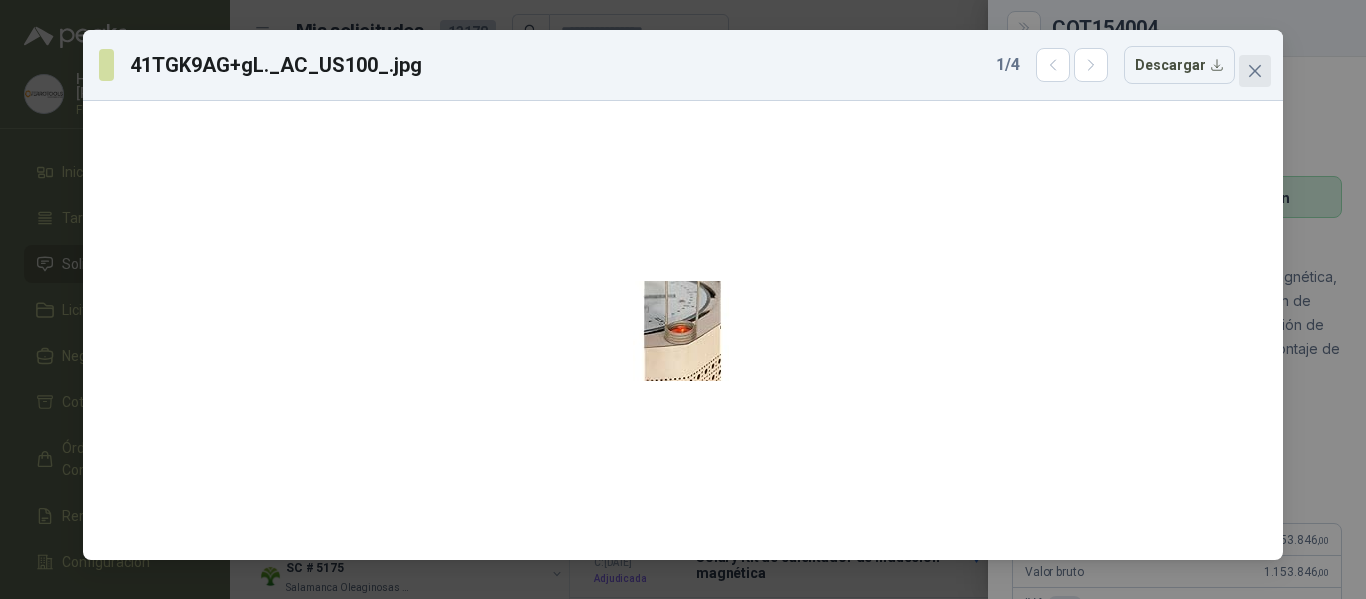 click at bounding box center [1255, 71] 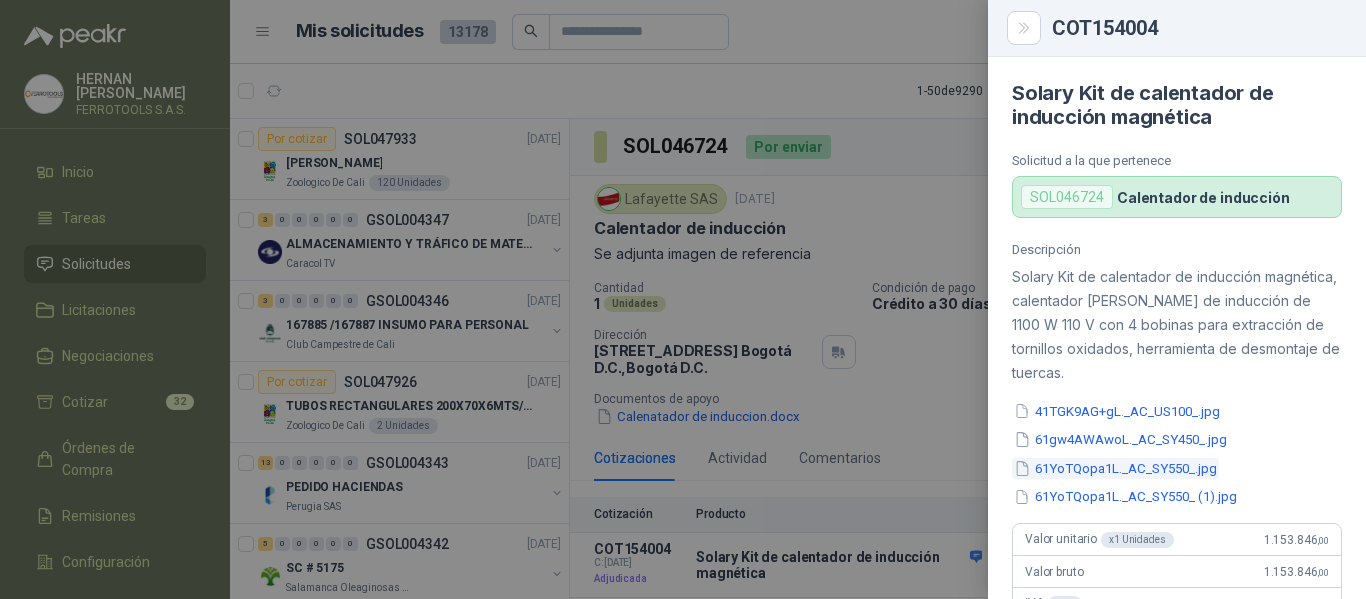 click on "61YoTQopa1L._AC_SY550_.jpg" at bounding box center [1115, 468] 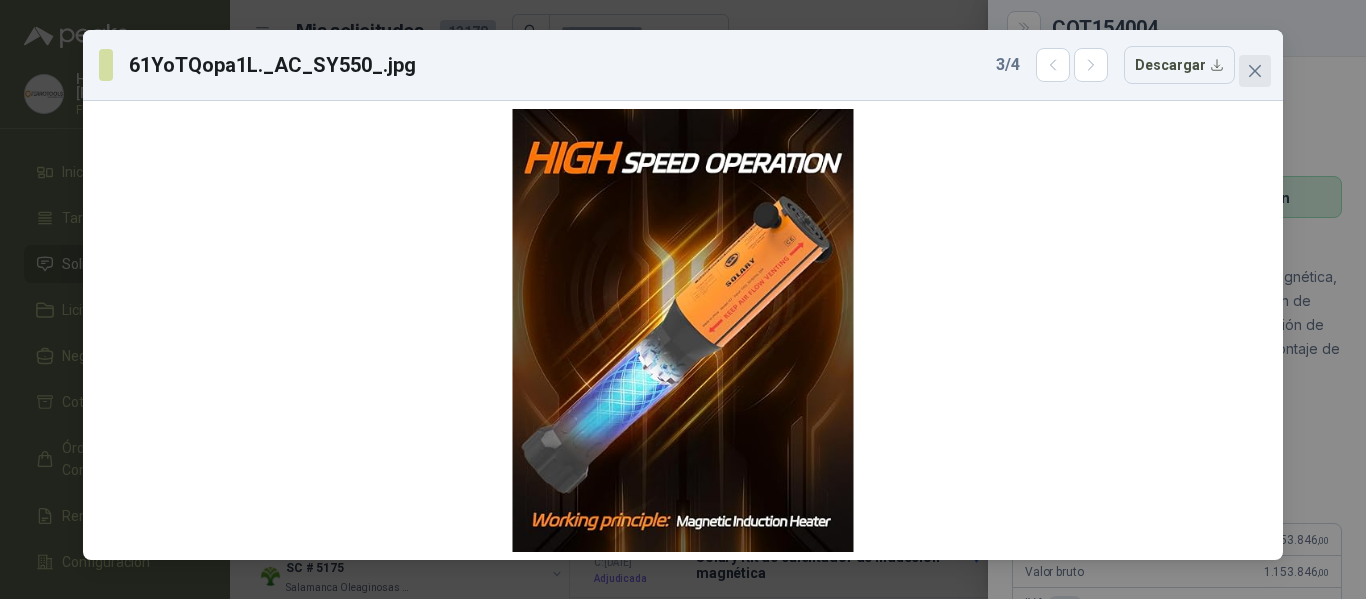 click at bounding box center (1255, 71) 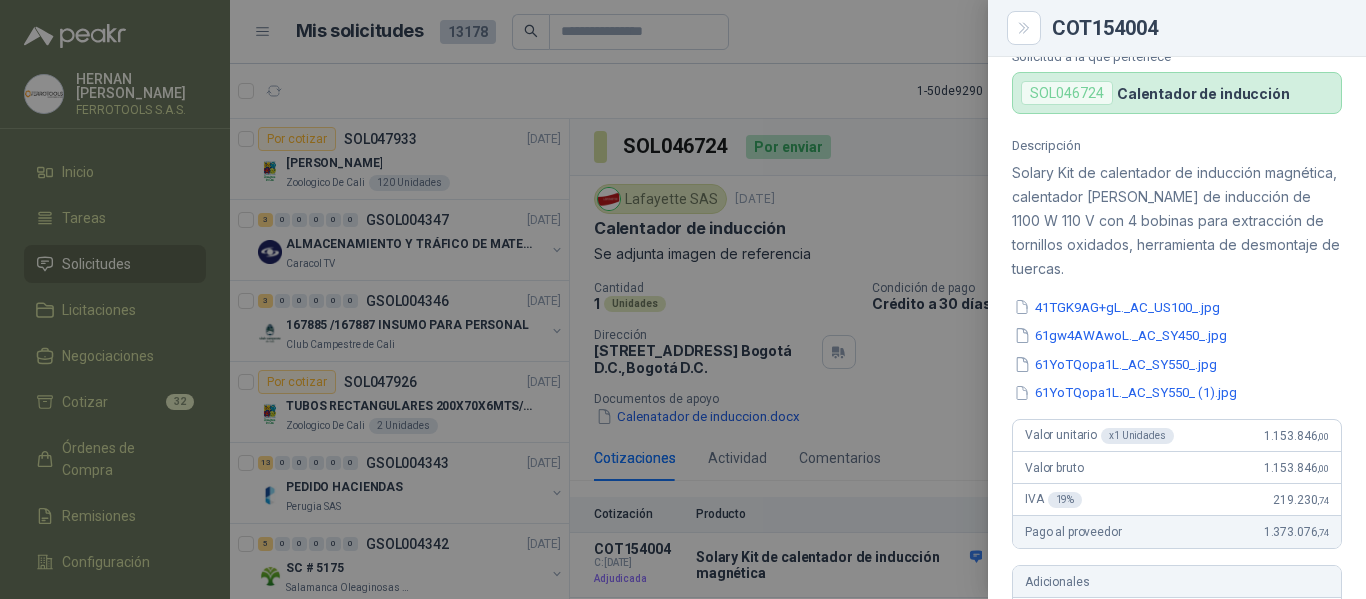 scroll, scrollTop: 0, scrollLeft: 0, axis: both 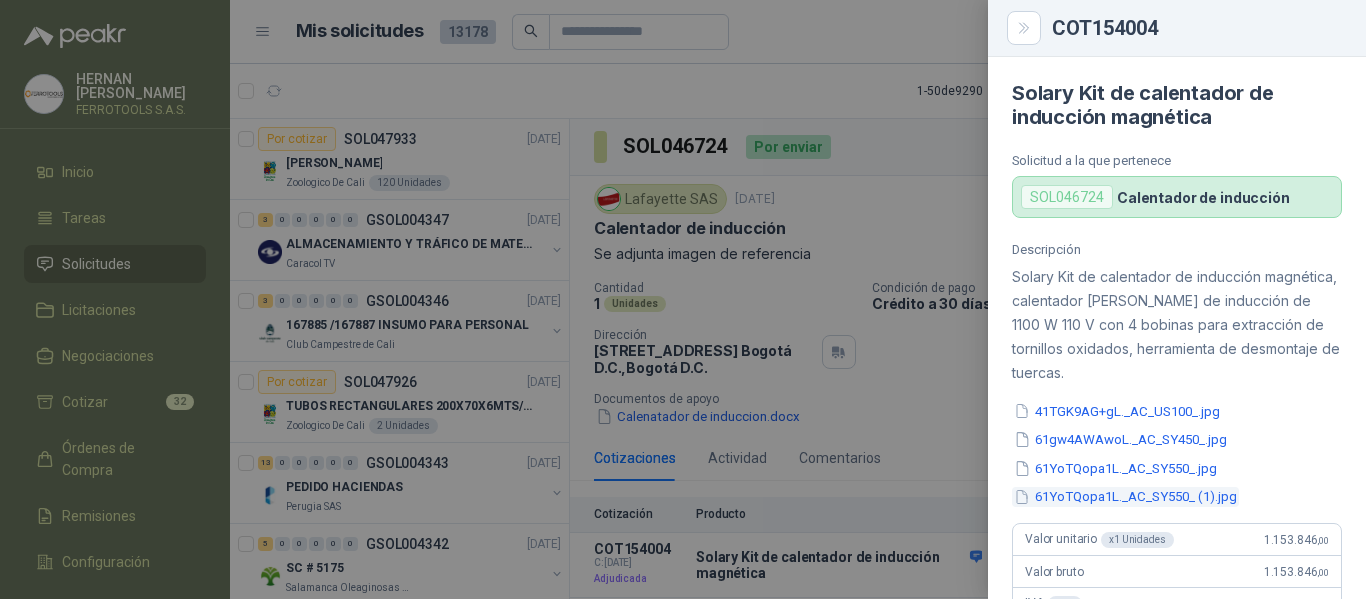 click on "61YoTQopa1L._AC_SY550_ (1).jpg" at bounding box center (1125, 497) 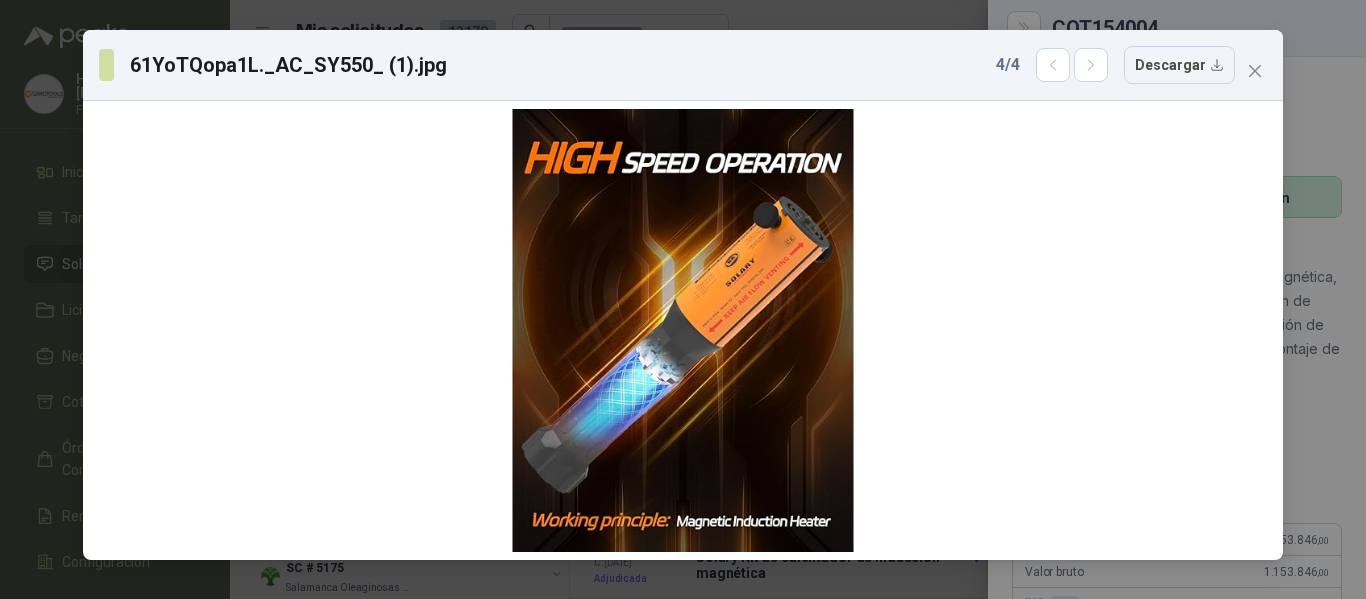 click on "61YoTQopa1L._AC_SY550_ (1).jpg   4 / 4 Descargar" at bounding box center [683, 299] 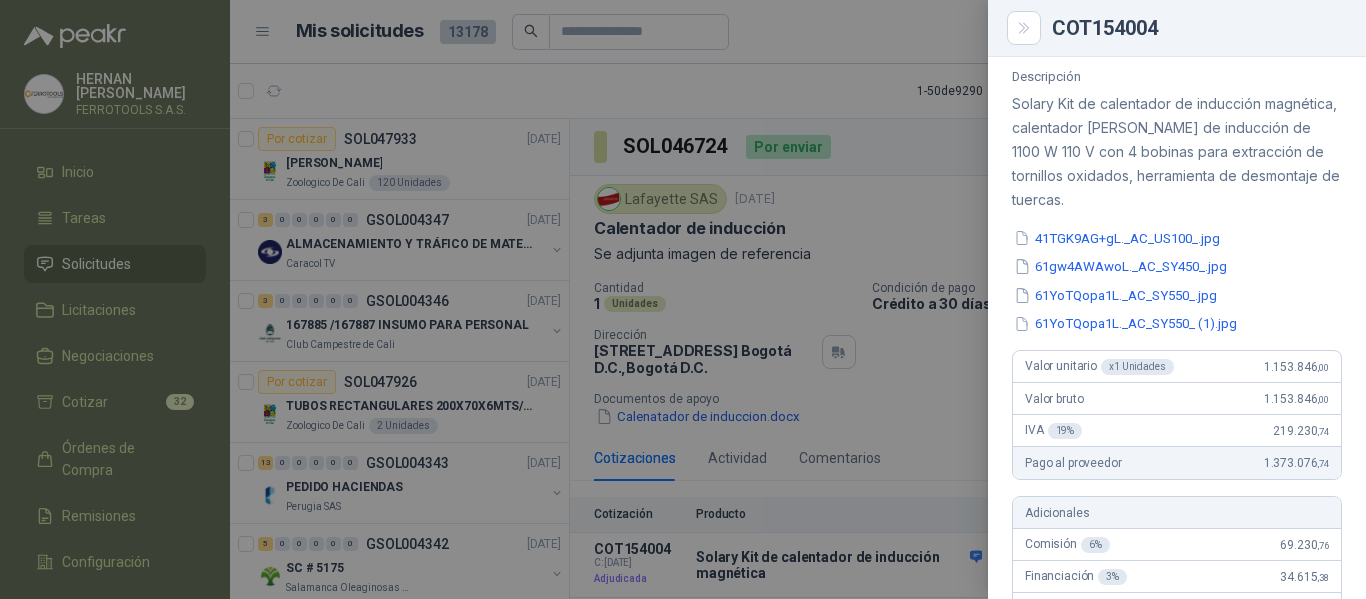 scroll, scrollTop: 166, scrollLeft: 0, axis: vertical 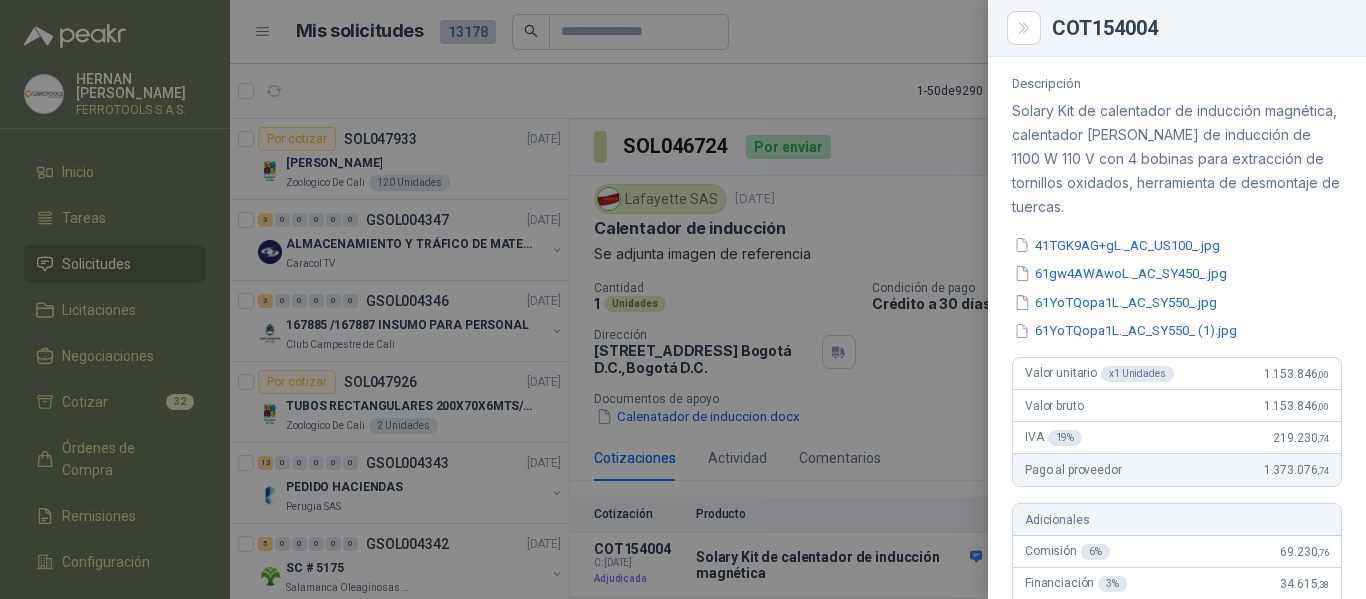 click at bounding box center (683, 299) 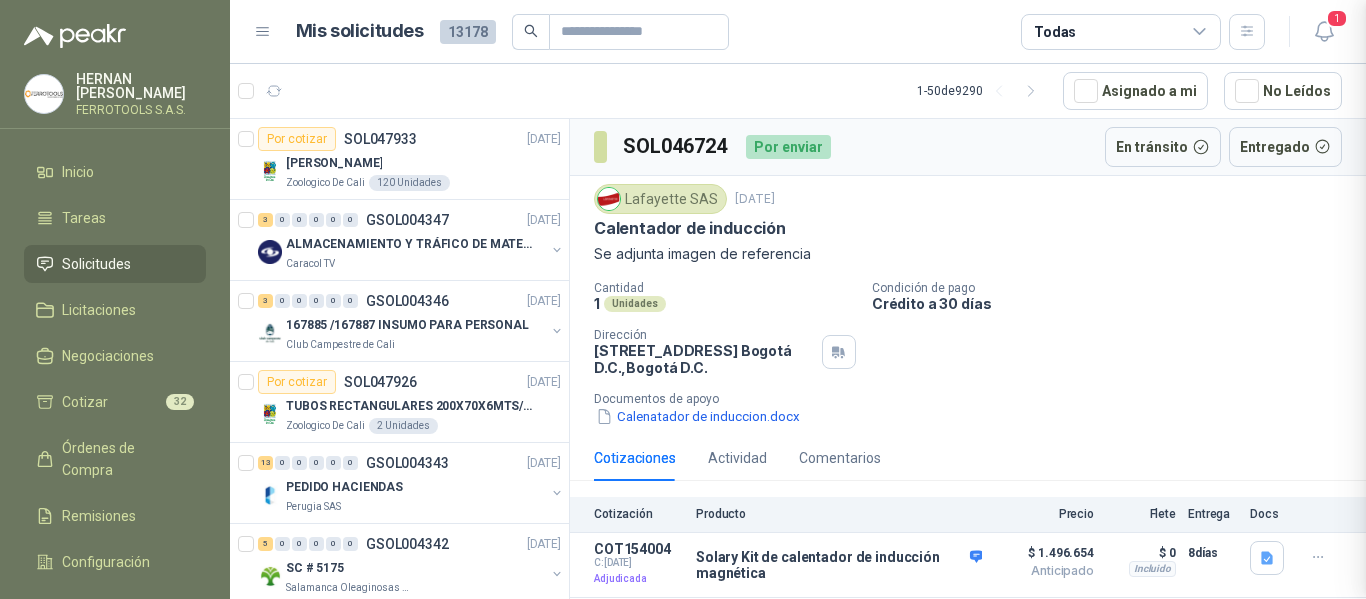 type 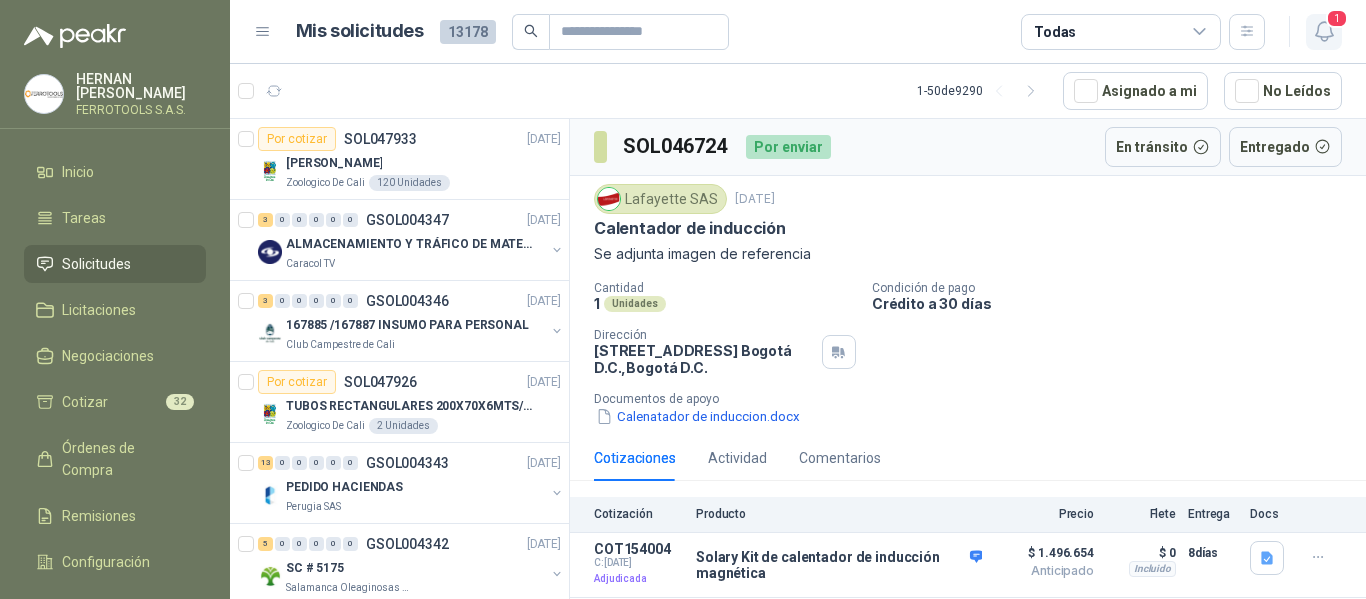 click on "1" at bounding box center [1324, 32] 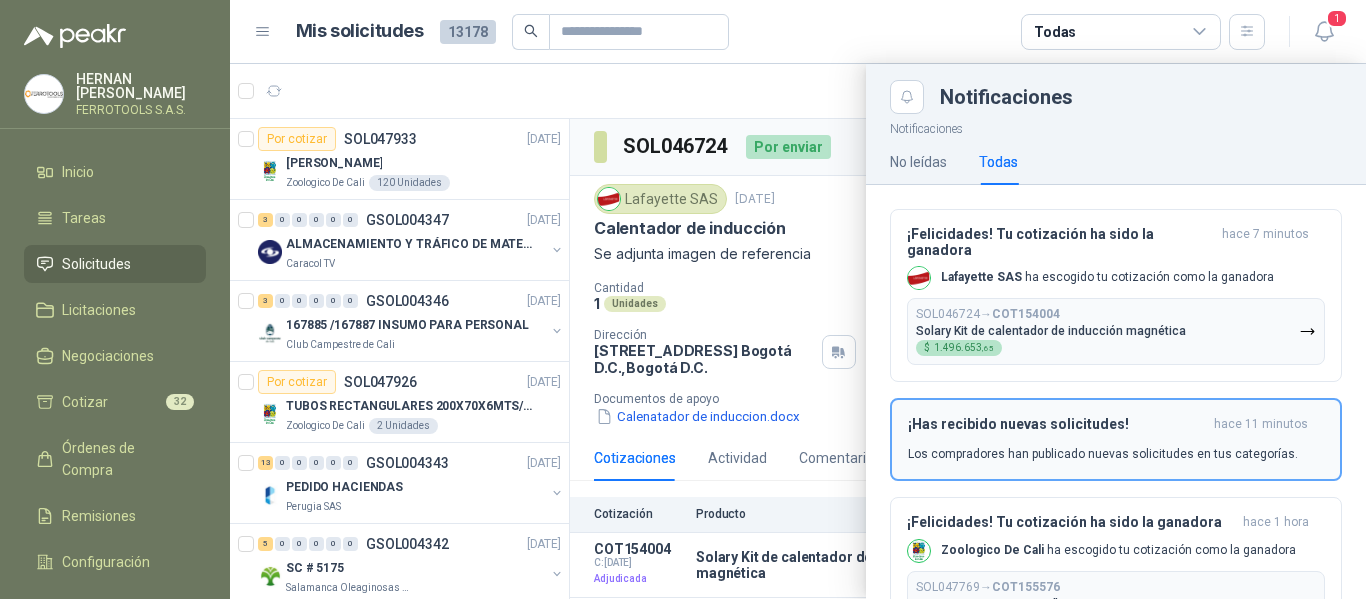 click on "Los compradores han publicado nuevas solicitudes en tus categorías." at bounding box center [1103, 454] 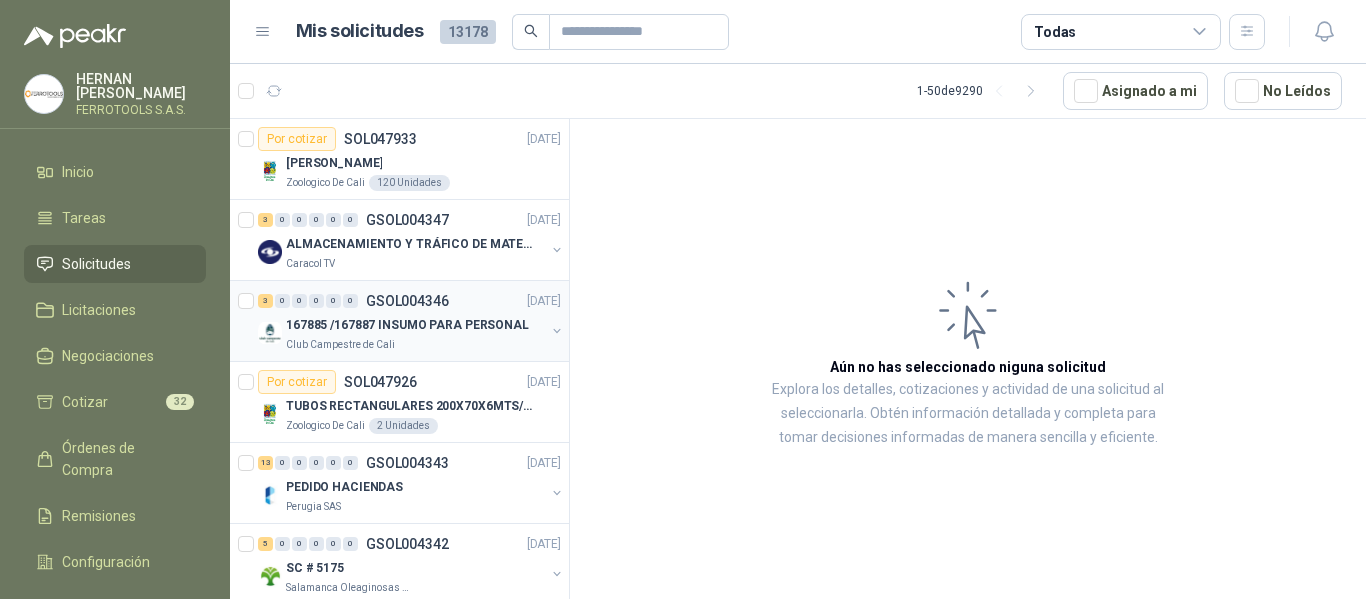 click on "Club Campestre de Cali" at bounding box center [415, 345] 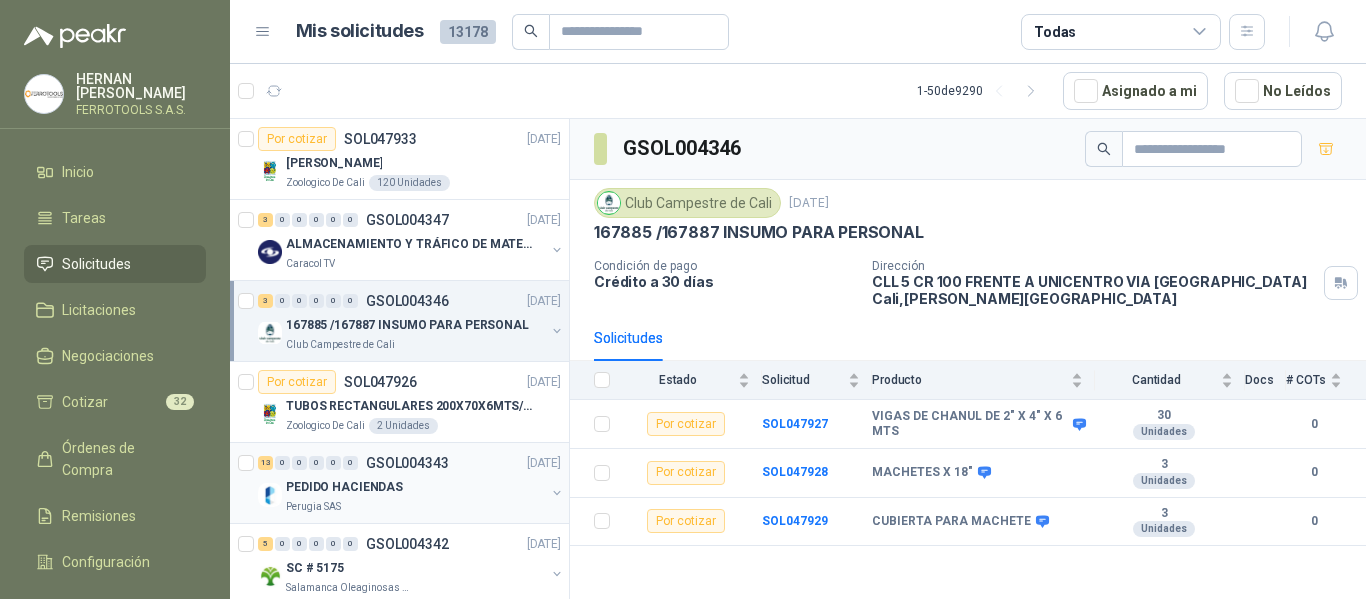 click on "Perugia SAS" at bounding box center [415, 507] 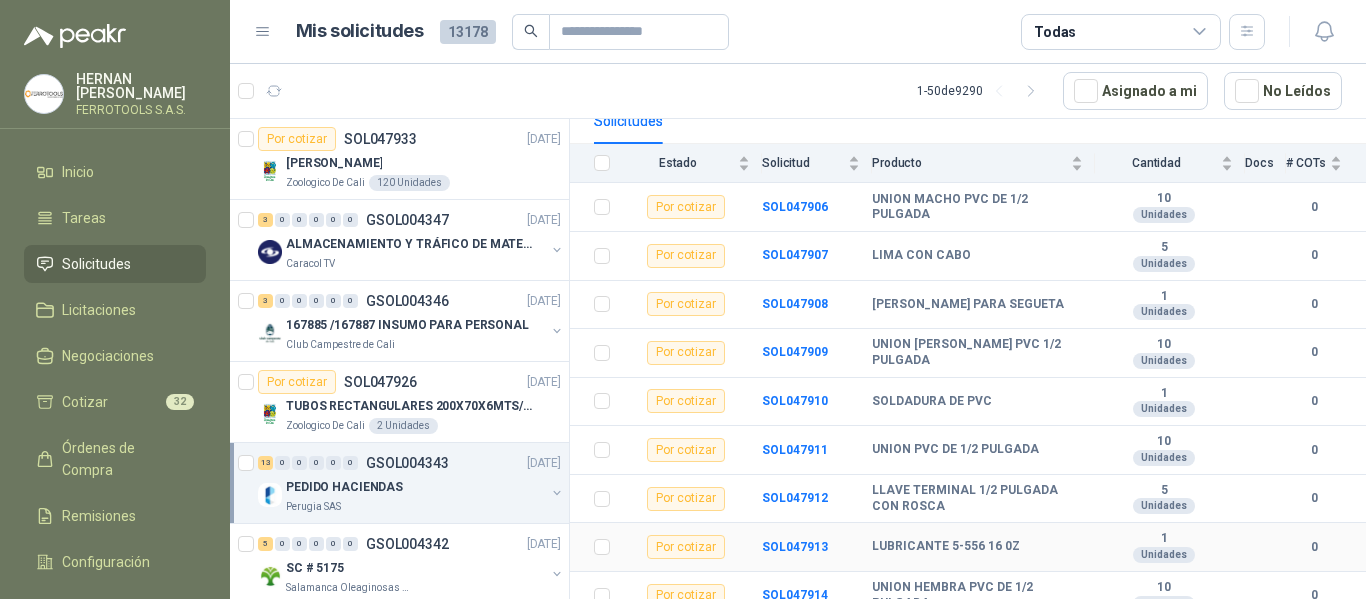 scroll, scrollTop: 412, scrollLeft: 0, axis: vertical 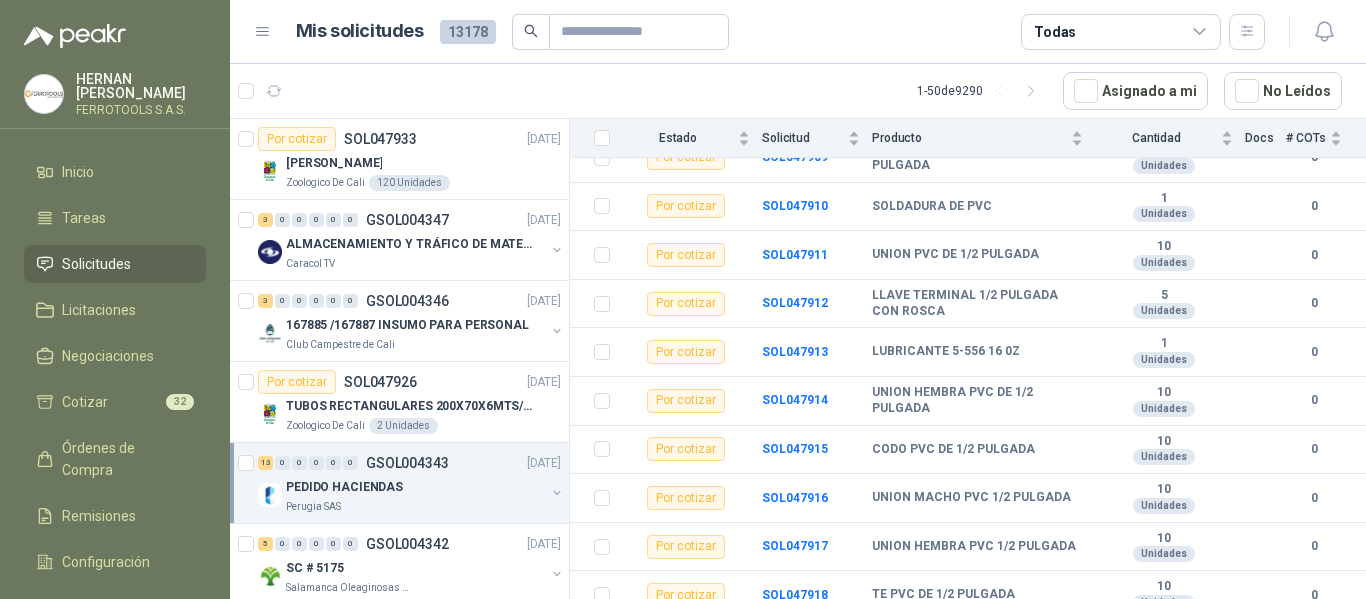 click on "Mis solicitudes 13178 Todas" at bounding box center (781, 32) 